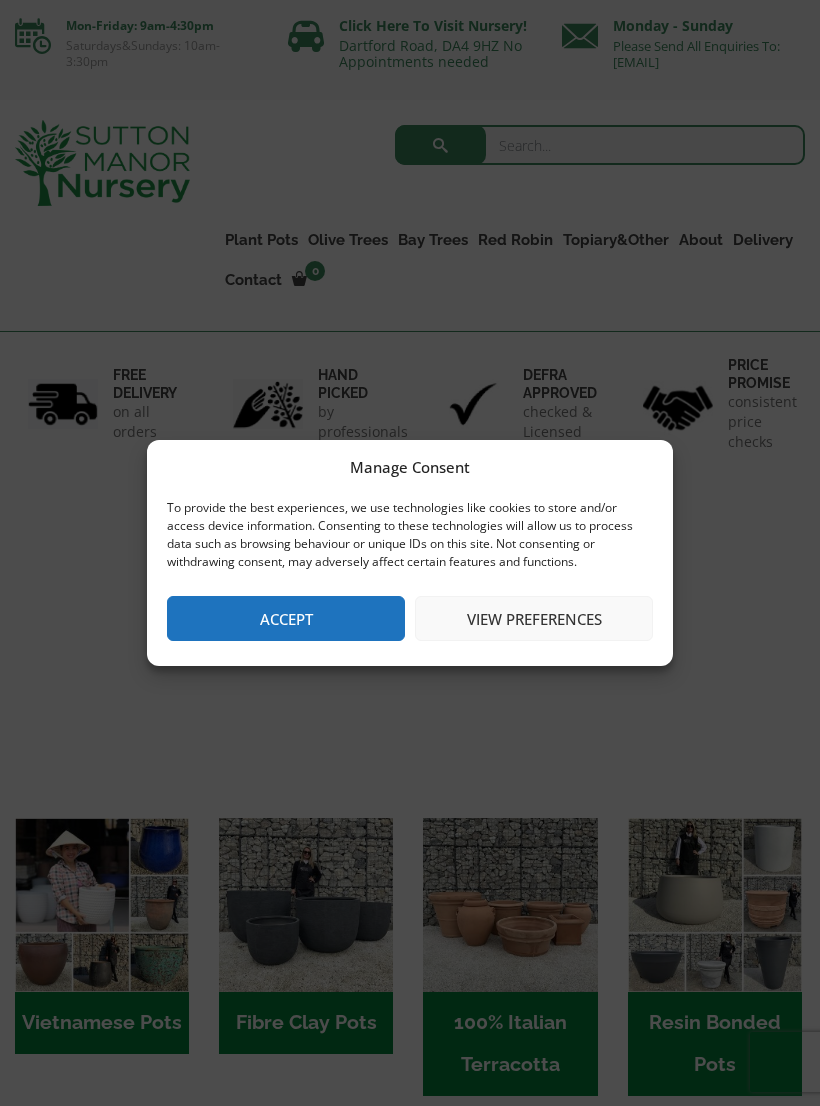 scroll, scrollTop: 0, scrollLeft: 0, axis: both 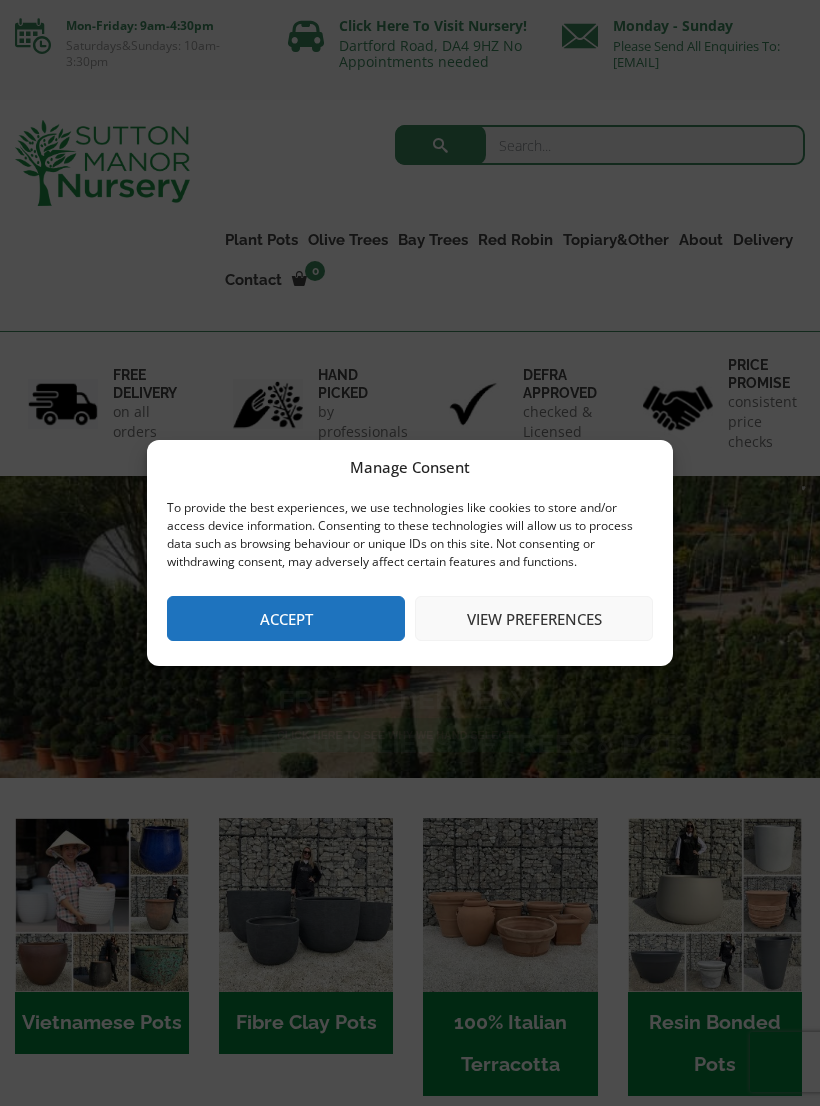 click on "Accept" at bounding box center [286, 618] 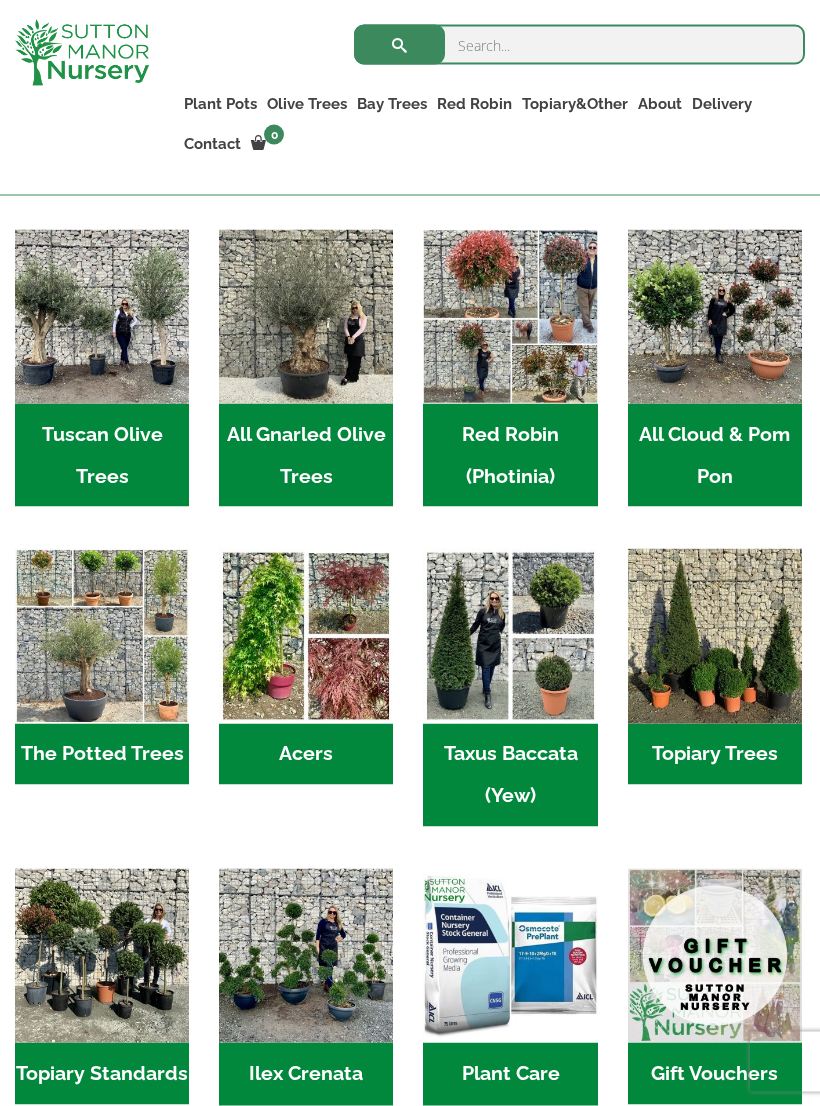 scroll, scrollTop: 876, scrollLeft: 0, axis: vertical 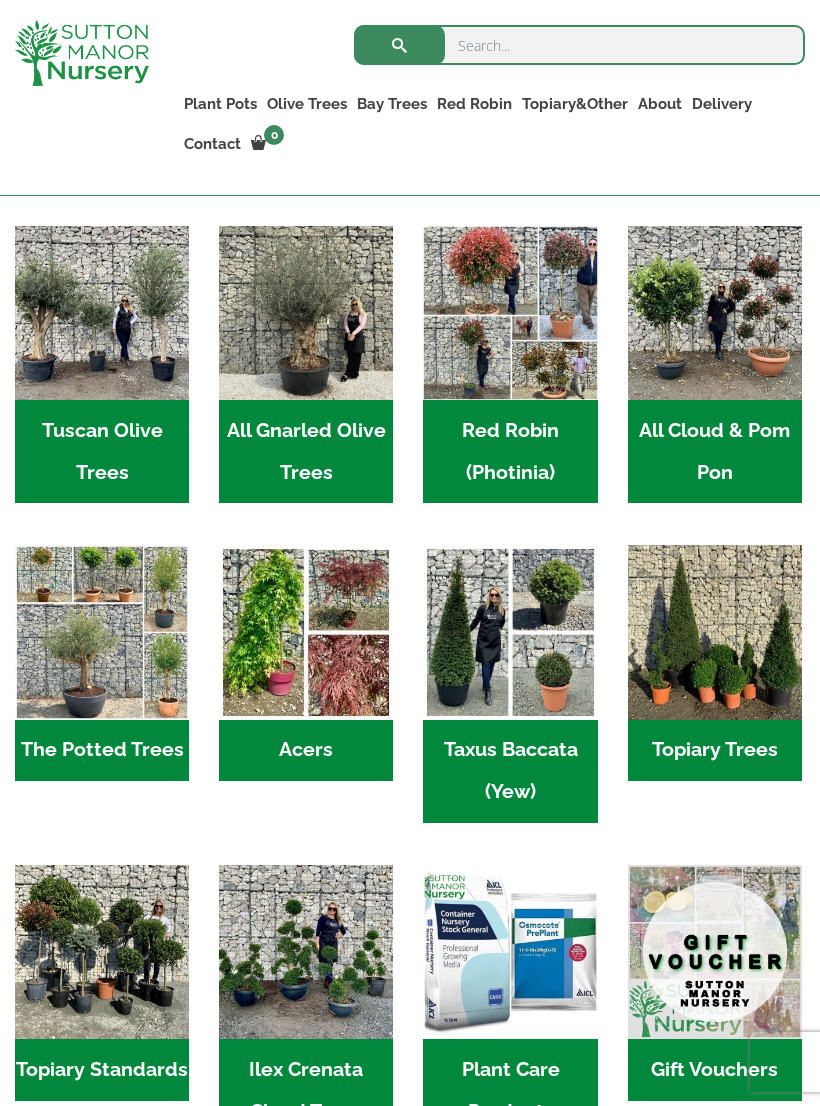click at bounding box center (306, 632) 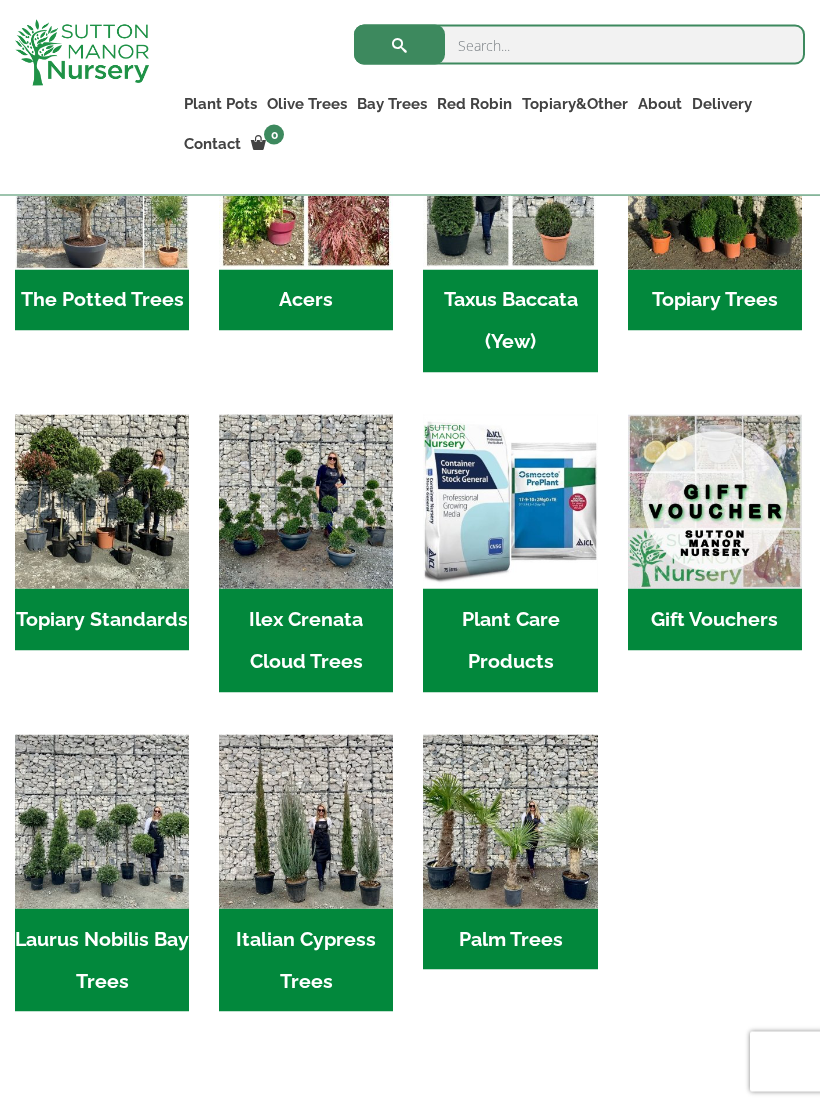 scroll, scrollTop: 1327, scrollLeft: 0, axis: vertical 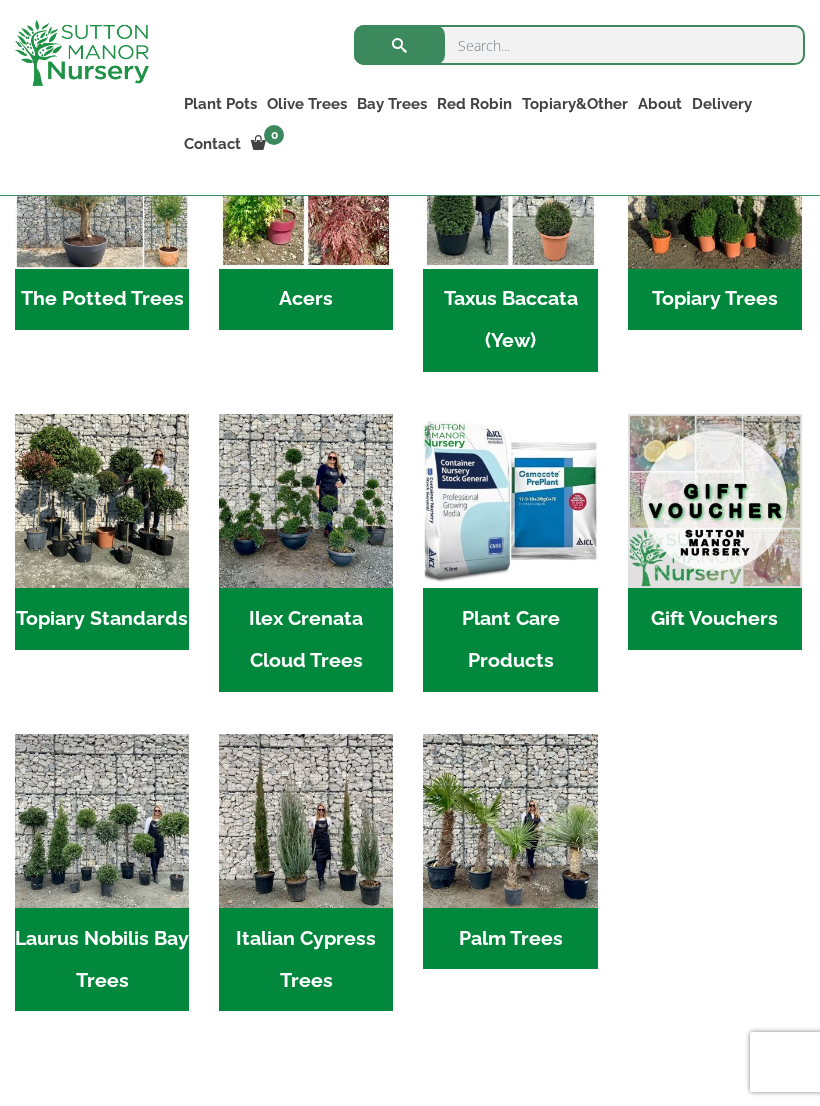 click on "Palm Trees  (1)" at bounding box center (510, 939) 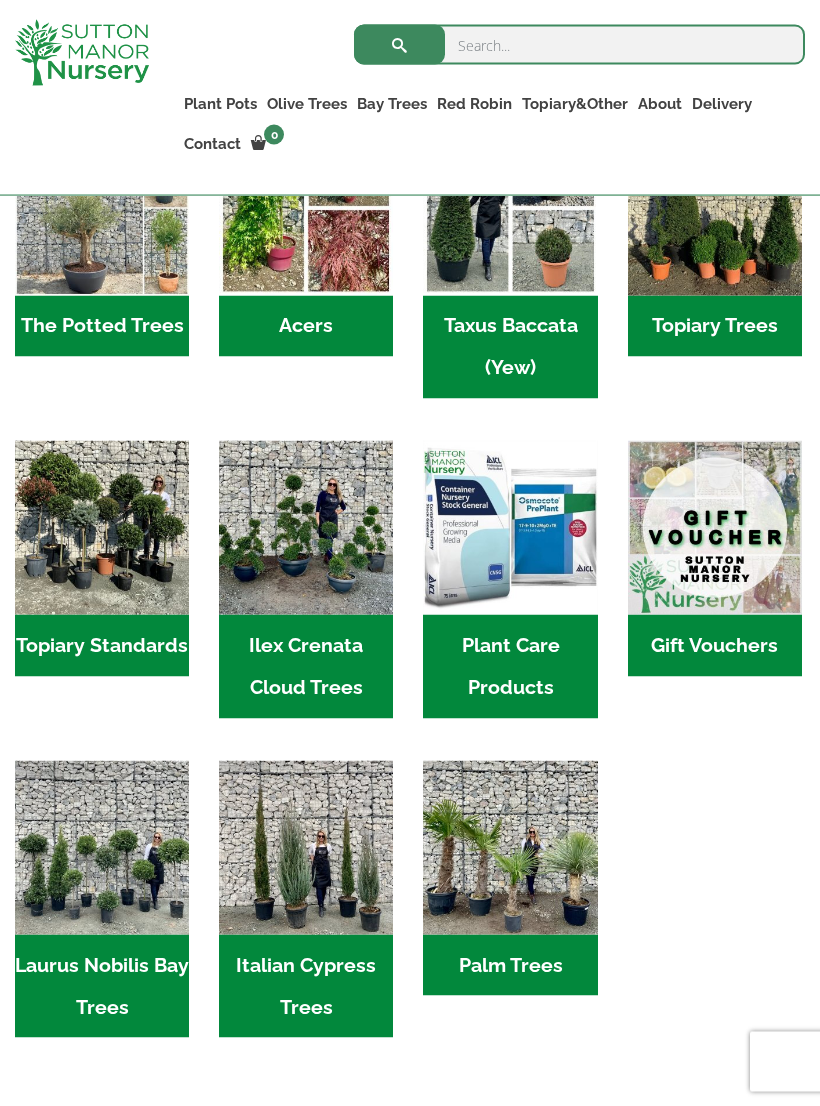scroll, scrollTop: 1301, scrollLeft: 0, axis: vertical 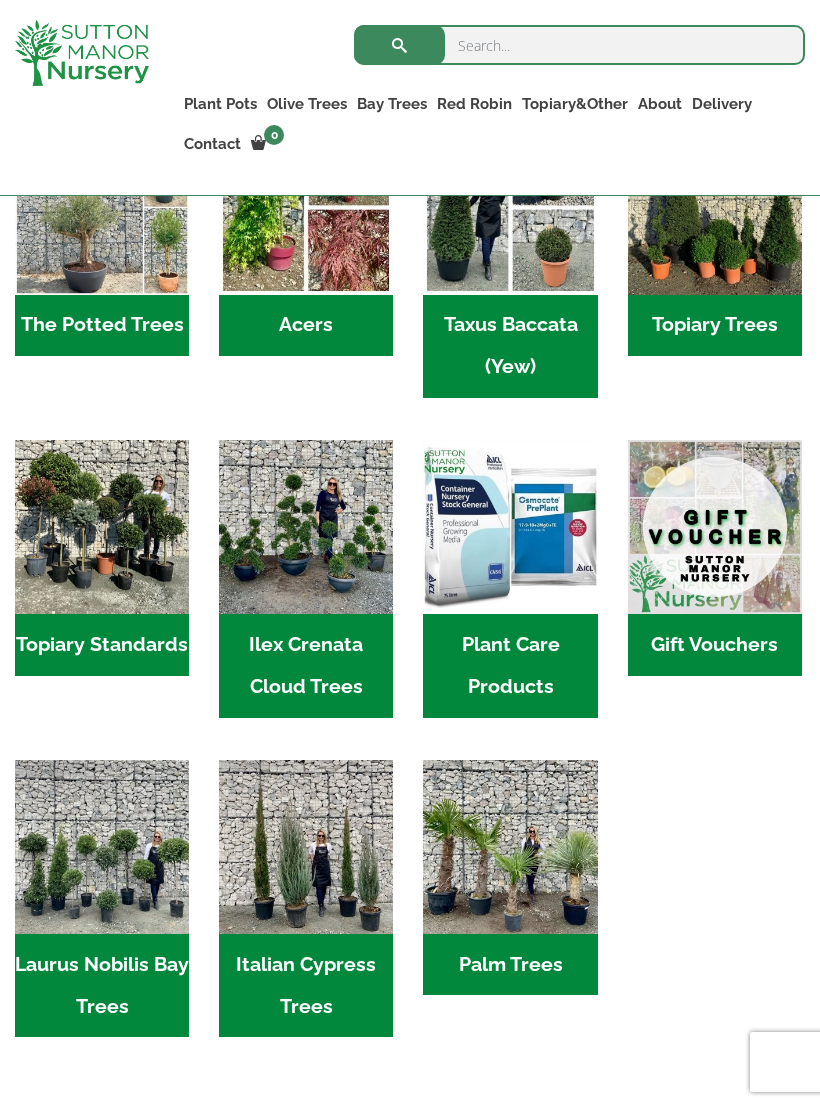 click at bounding box center (510, 847) 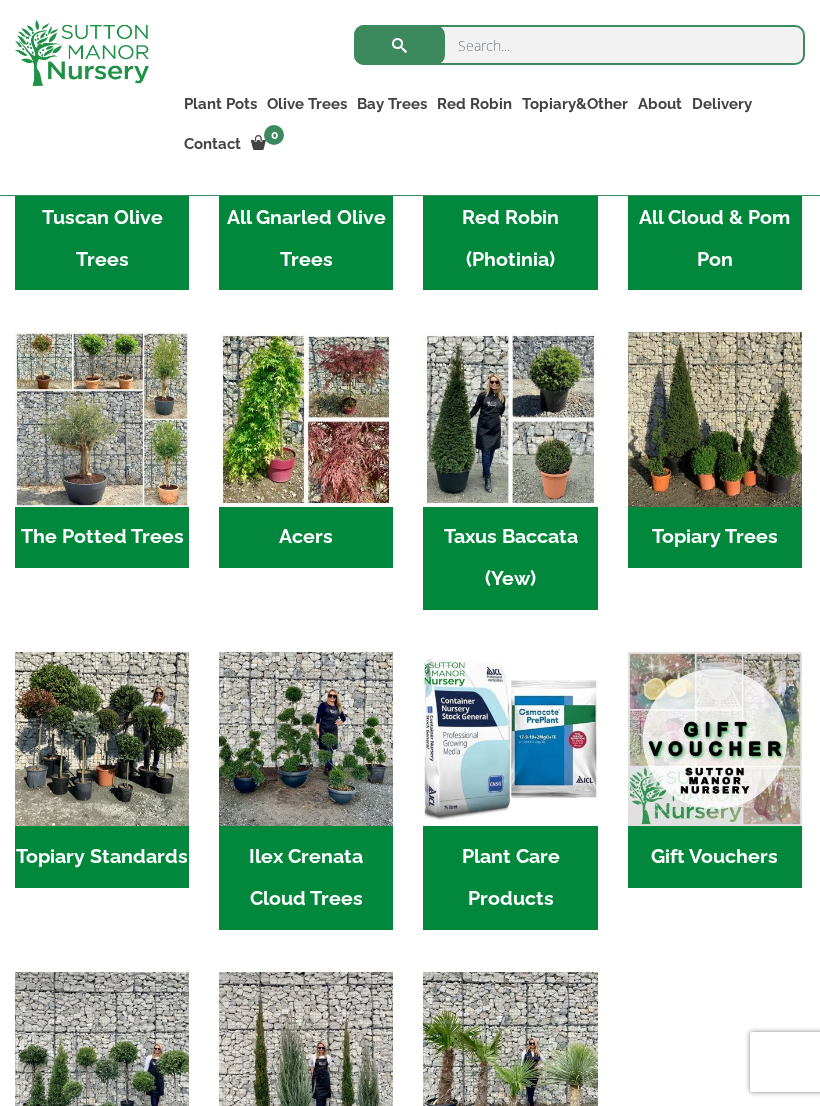 scroll, scrollTop: 1036, scrollLeft: 0, axis: vertical 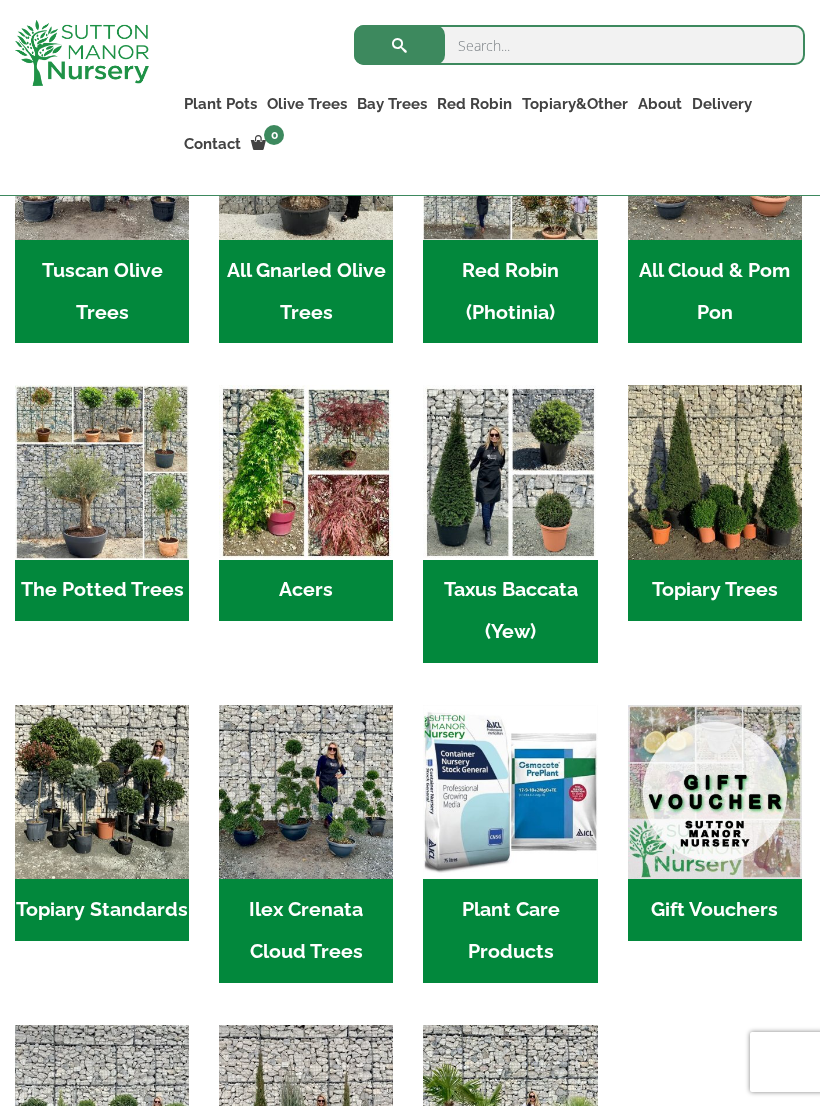click at bounding box center [306, 472] 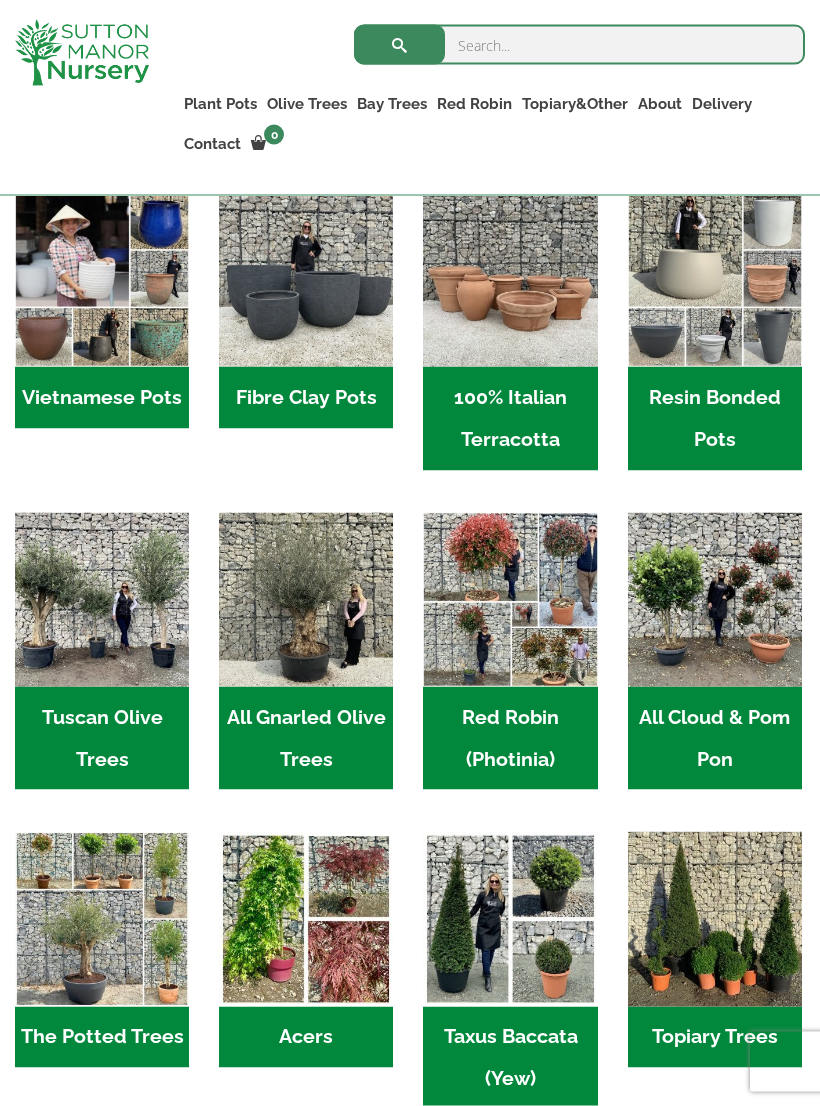 scroll, scrollTop: 586, scrollLeft: 0, axis: vertical 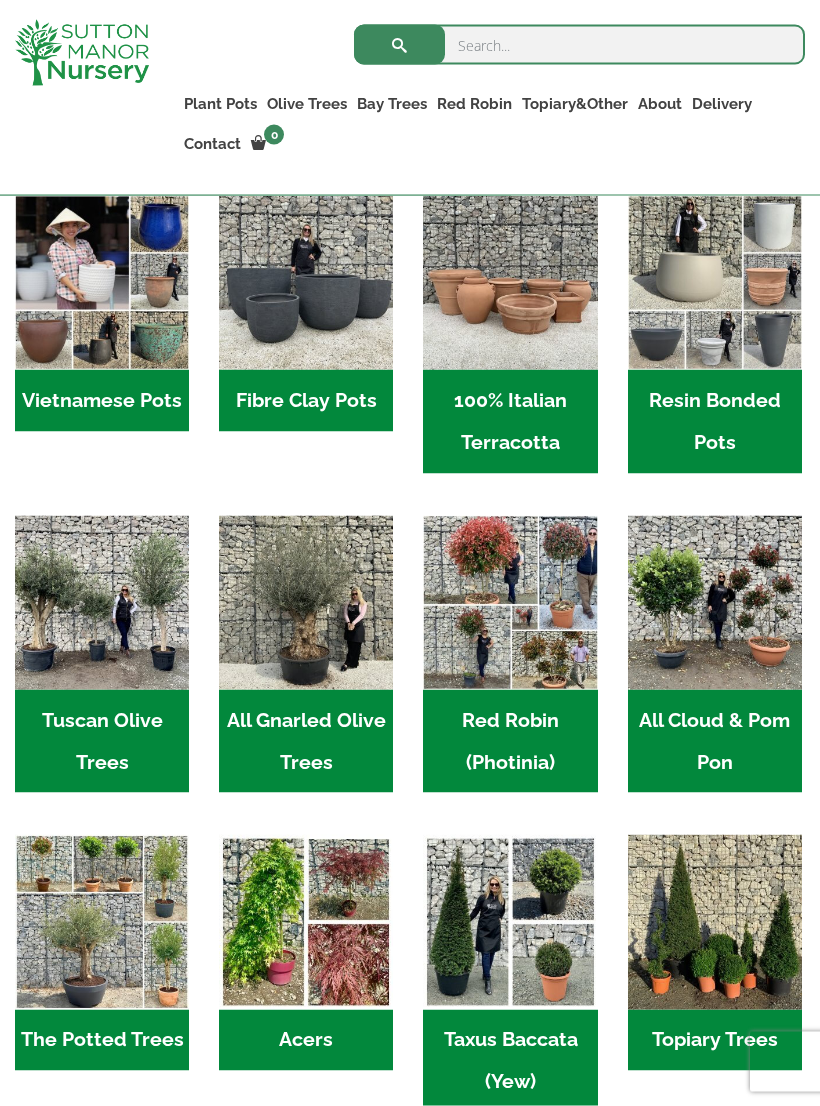 click on "All Gnarled Olive Trees  (206)" at bounding box center (306, 742) 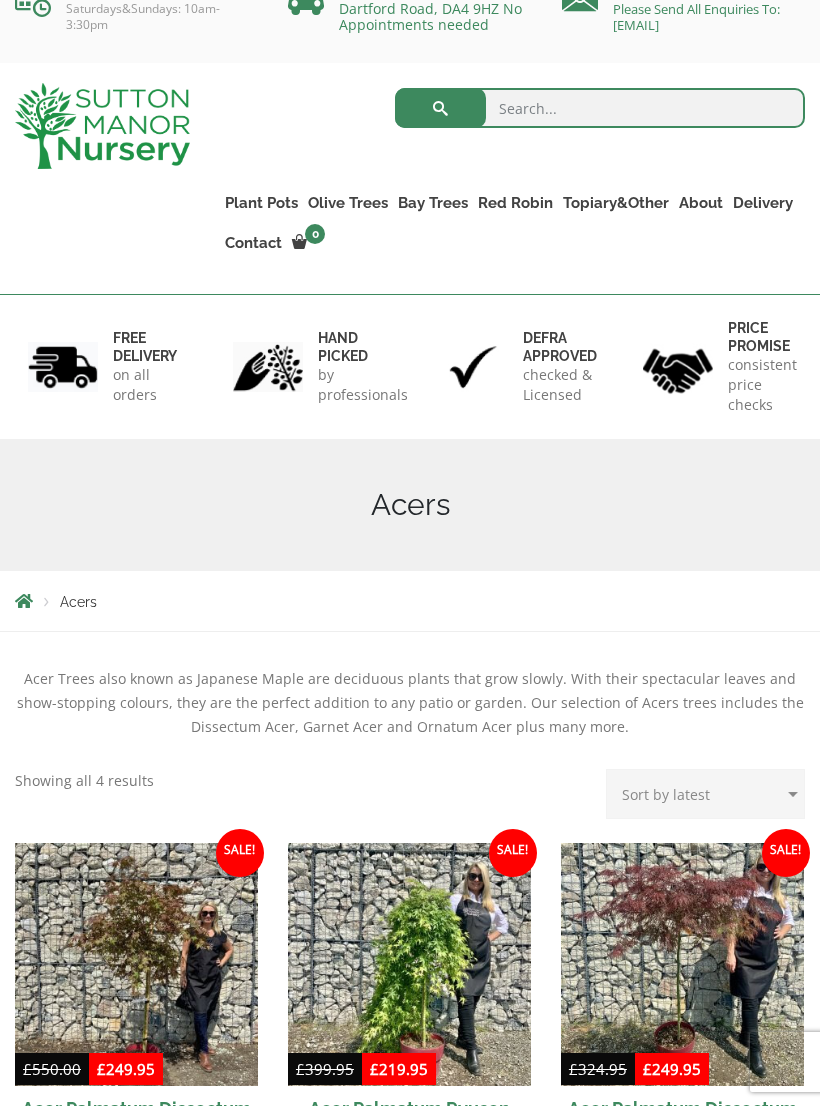 scroll, scrollTop: 102, scrollLeft: 0, axis: vertical 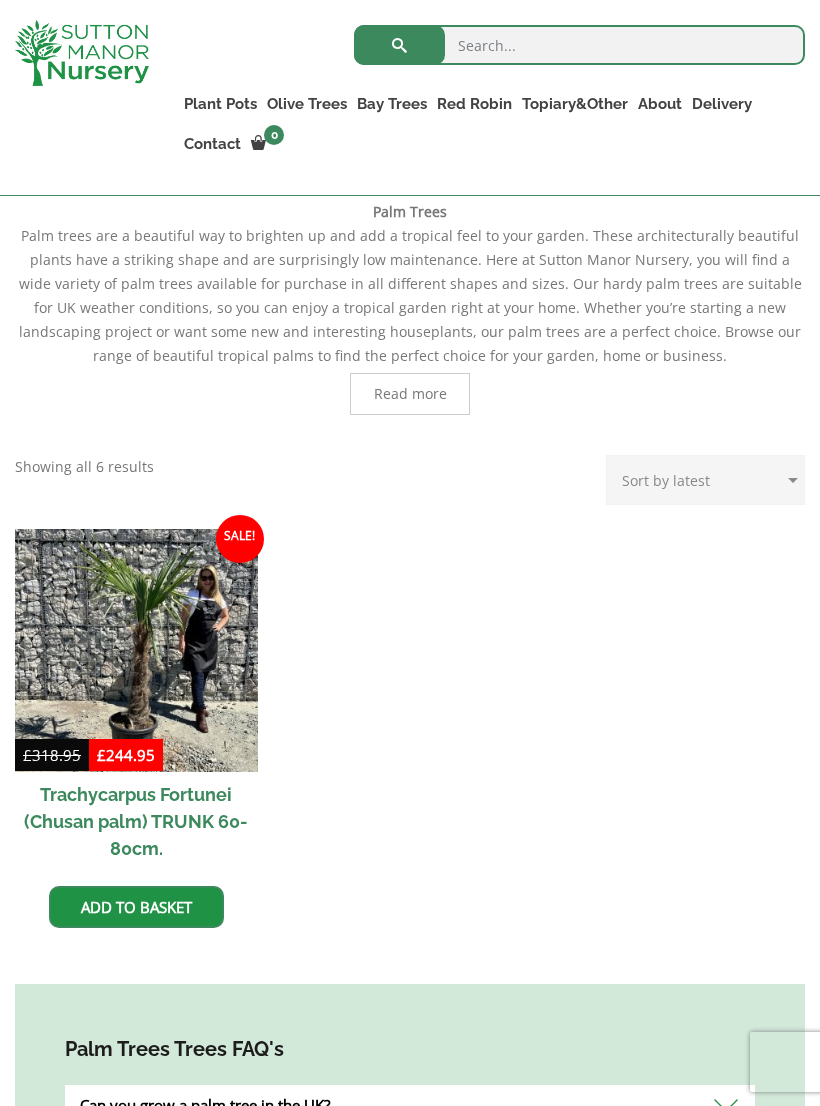 click at bounding box center (136, 650) 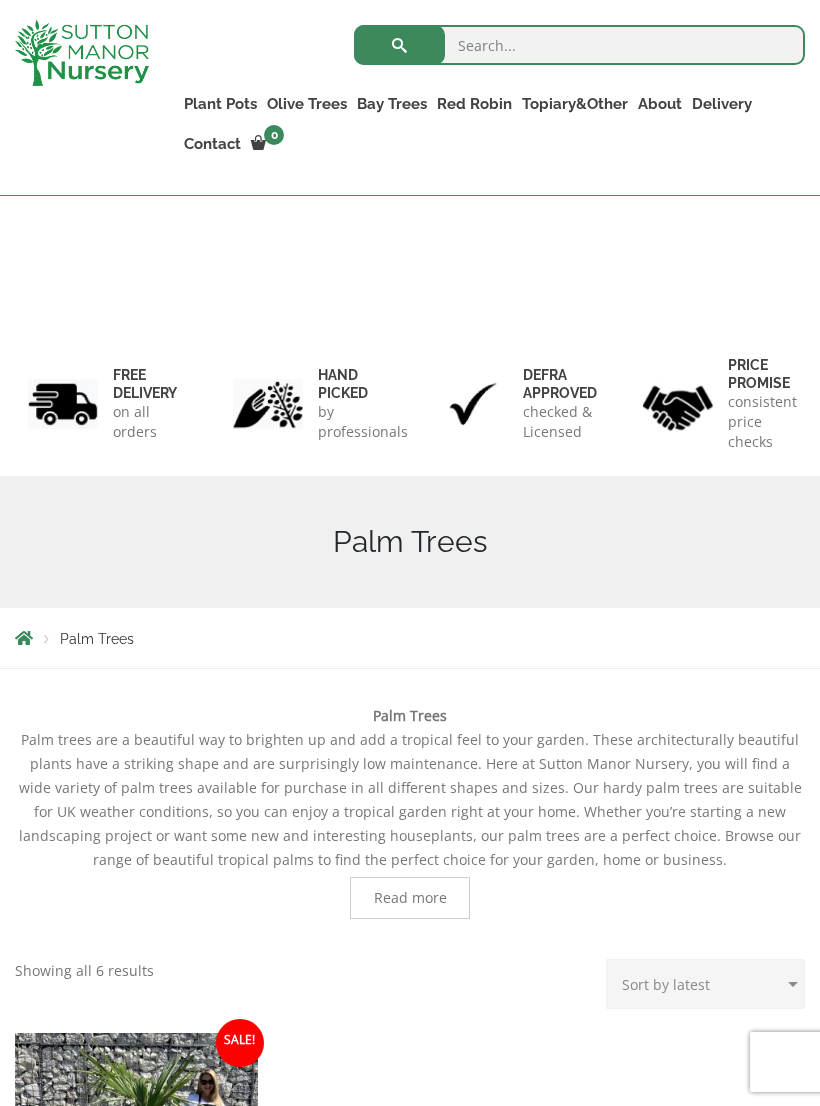 scroll, scrollTop: 468, scrollLeft: 0, axis: vertical 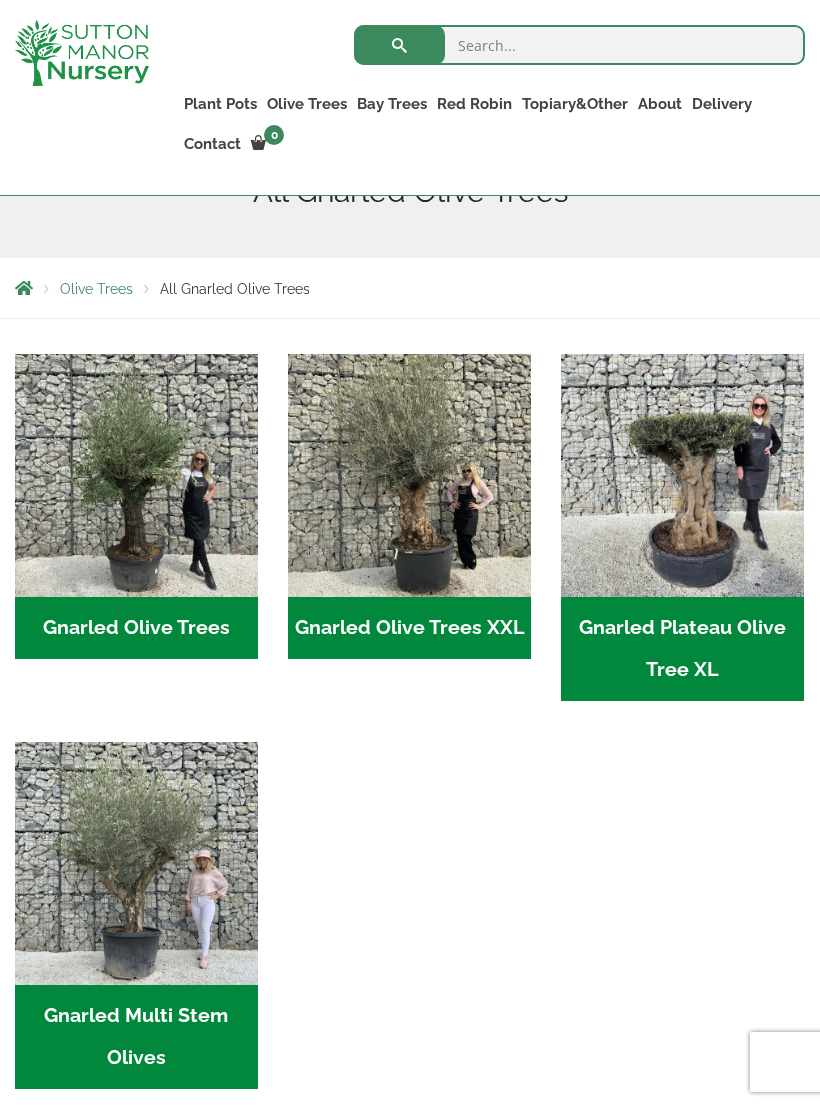 click on "Gnarled Olive Trees  (129)" at bounding box center [136, 628] 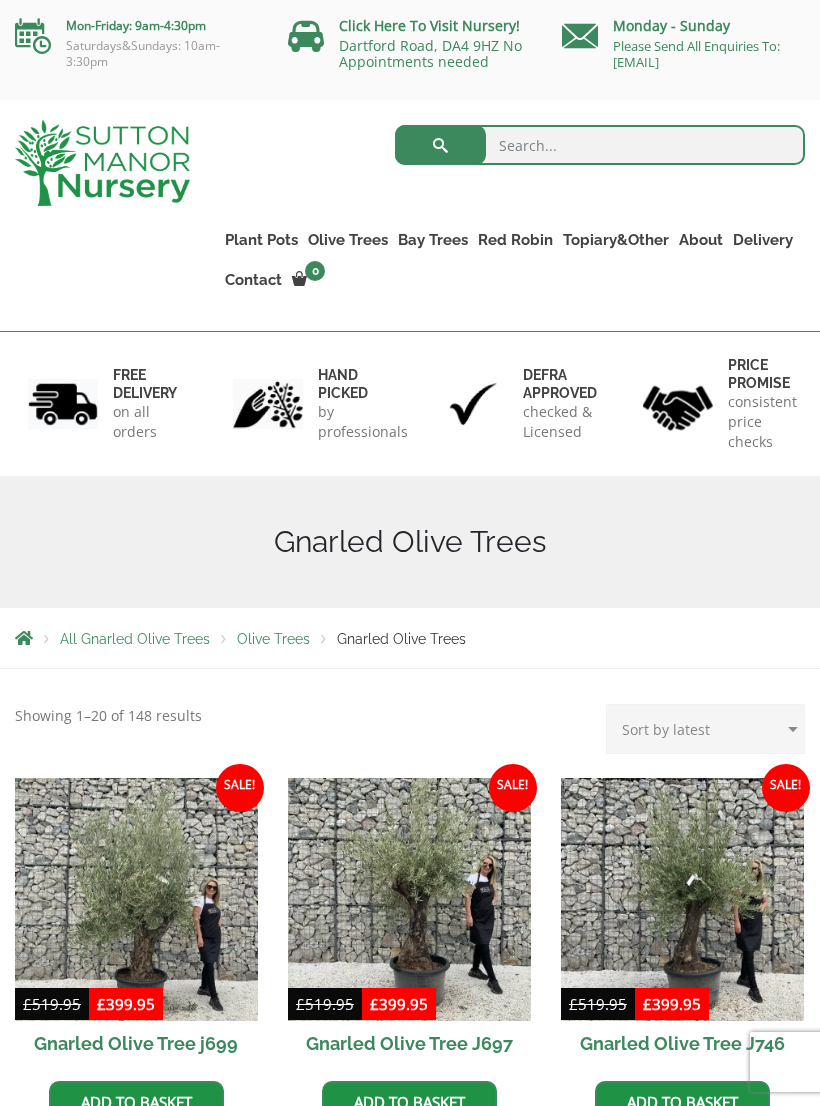 scroll, scrollTop: 0, scrollLeft: 0, axis: both 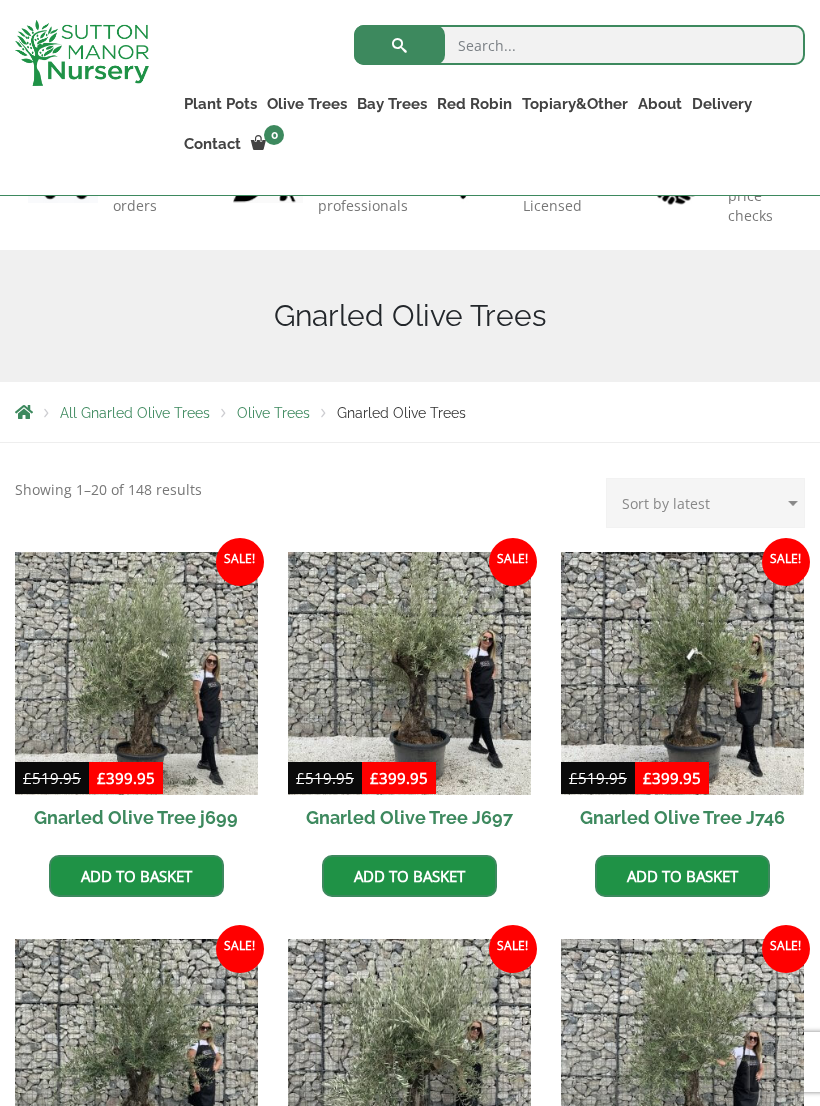 click at bounding box center (136, 673) 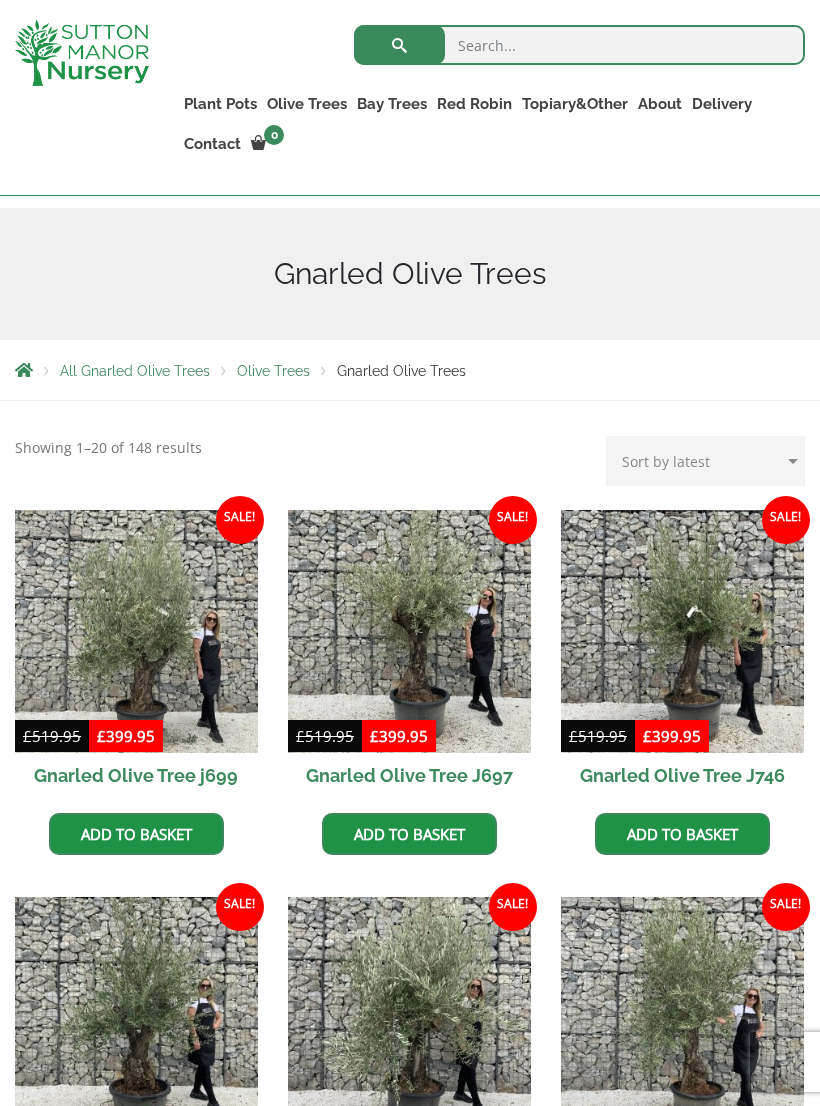 scroll, scrollTop: 0, scrollLeft: 0, axis: both 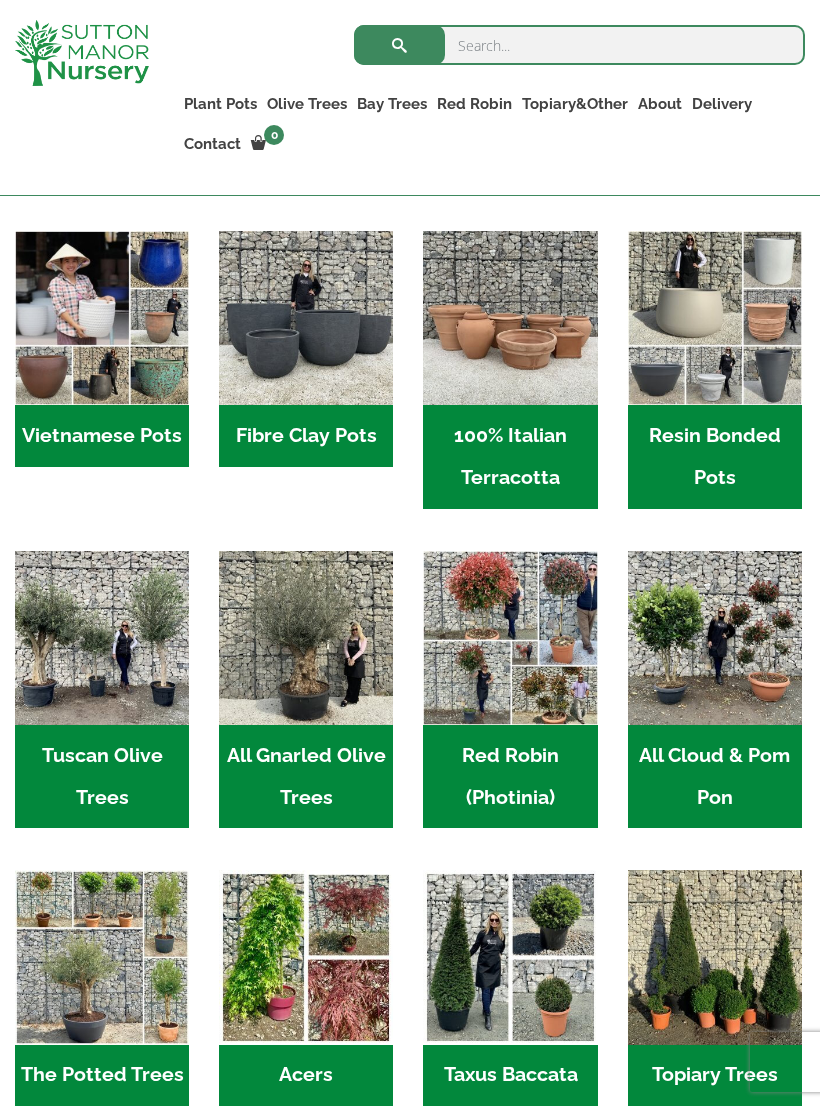 click on "Resin Bonded Pots  (212)" at bounding box center [715, 457] 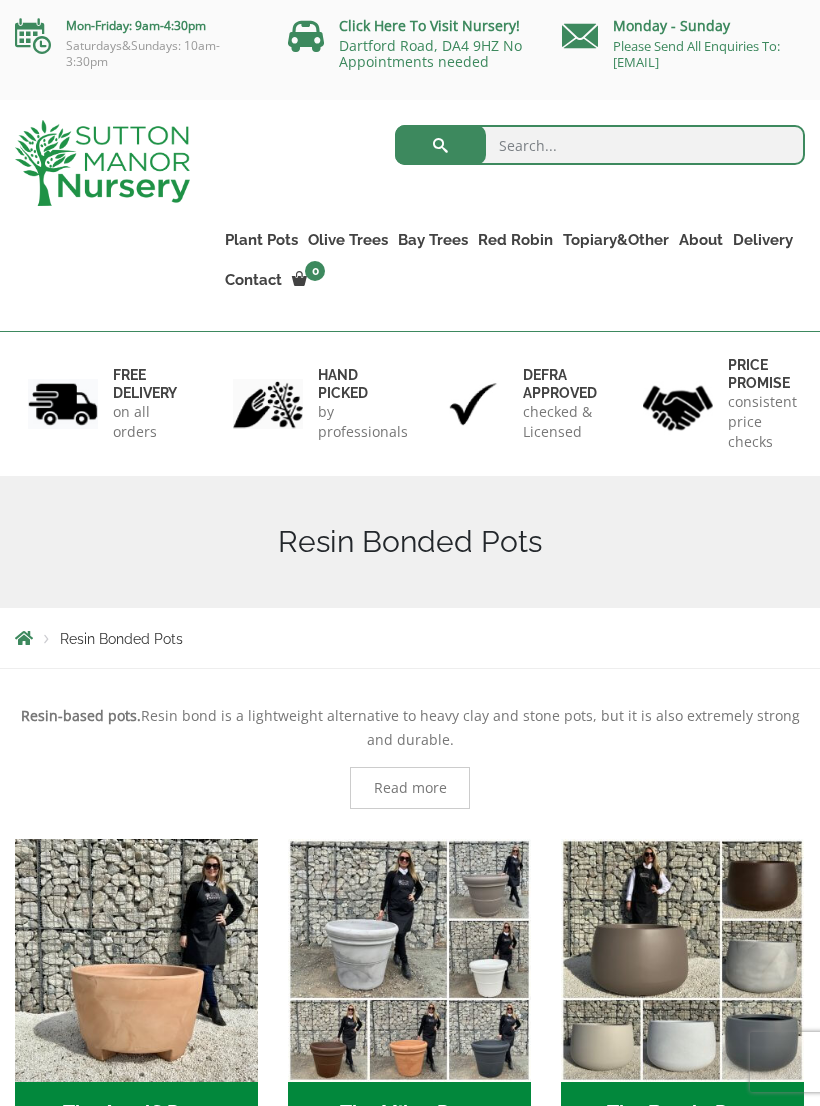 scroll, scrollTop: 0, scrollLeft: 0, axis: both 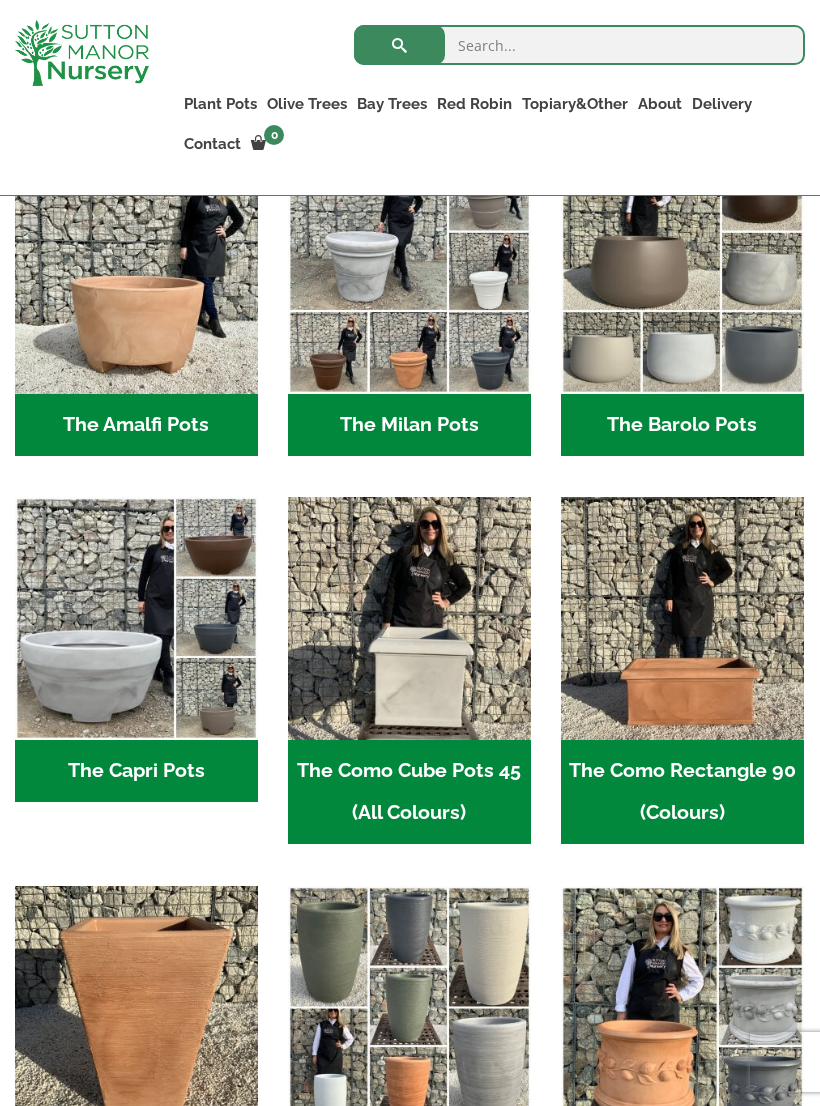click on "The Capri Pots  (34)" at bounding box center [136, 771] 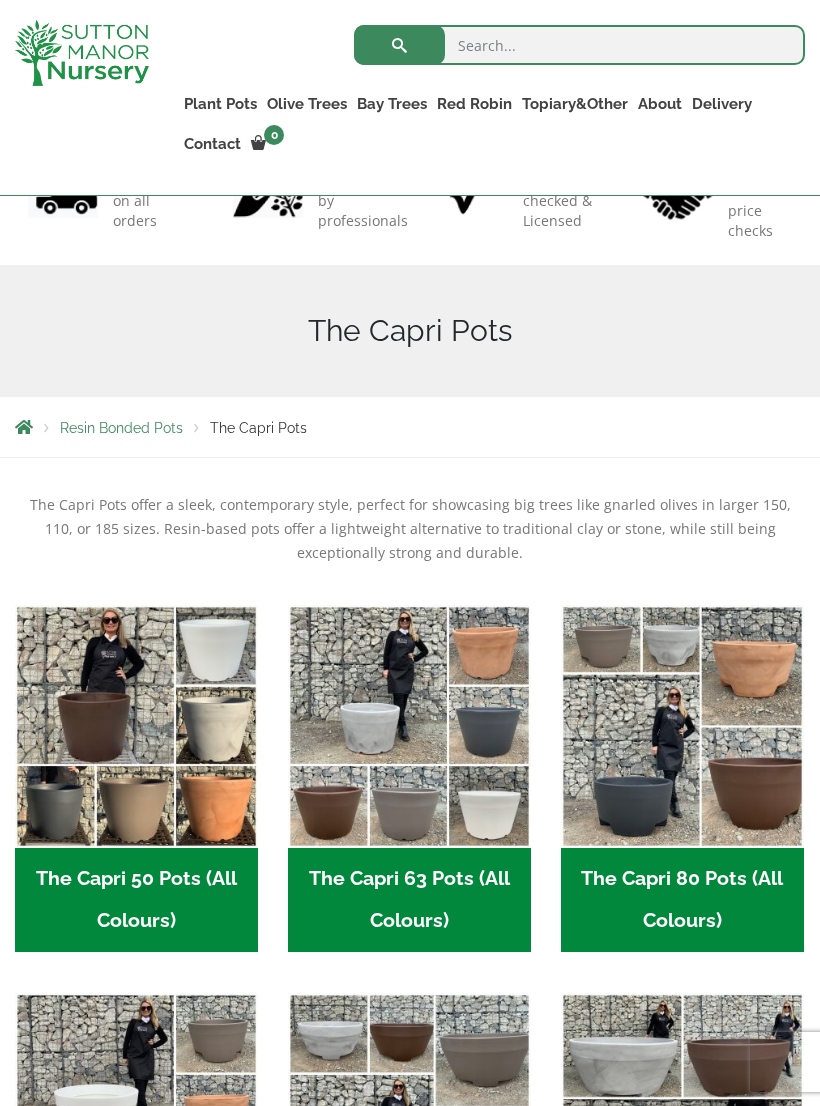 scroll, scrollTop: 364, scrollLeft: 0, axis: vertical 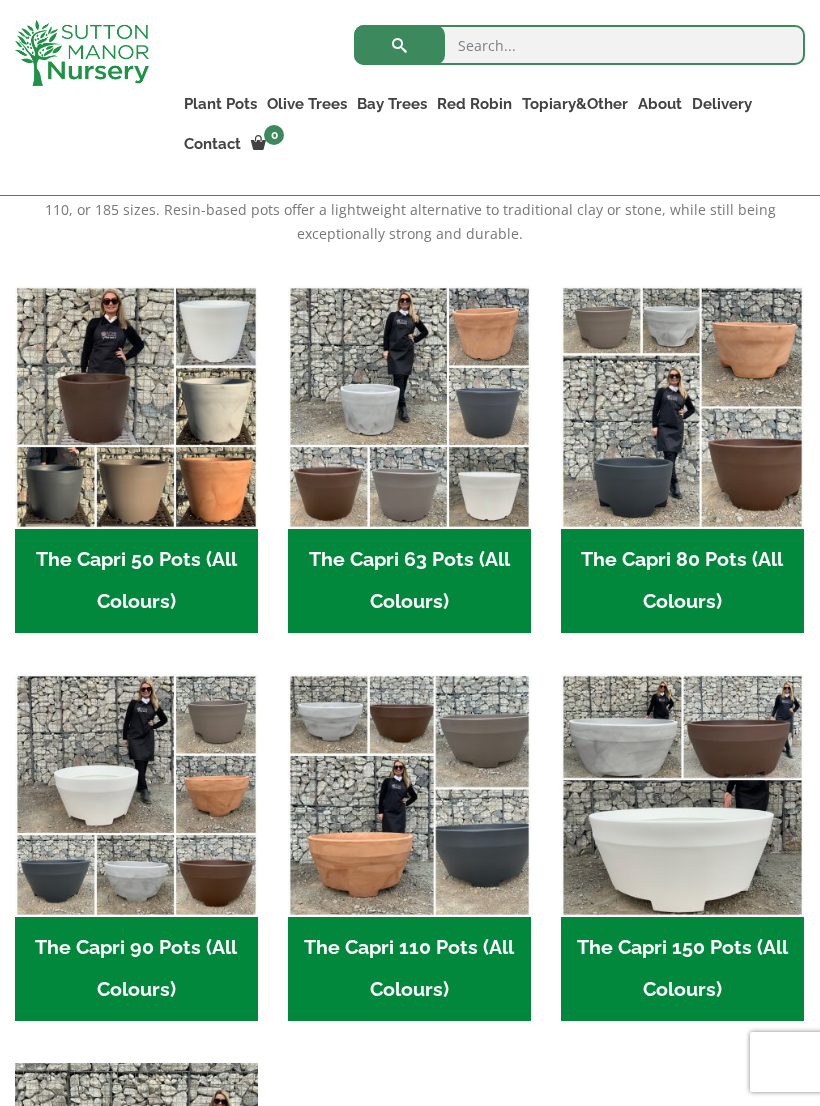 click at bounding box center [136, 795] 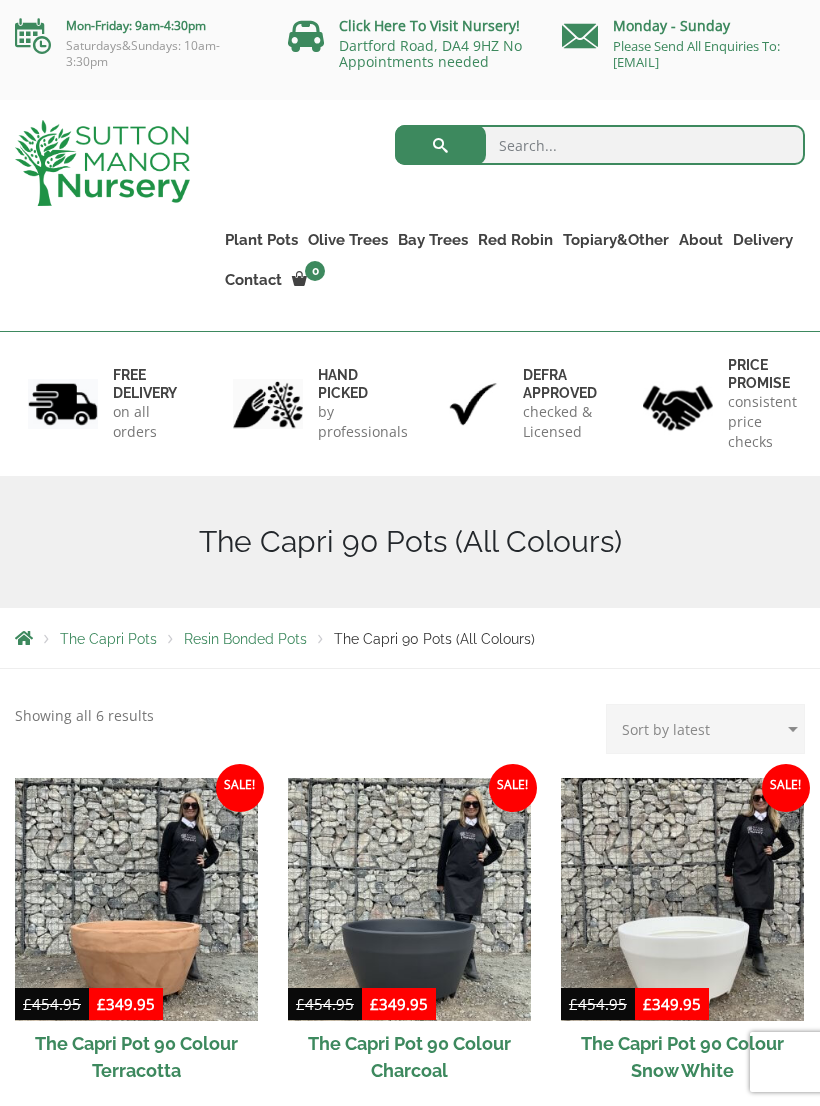 scroll, scrollTop: 0, scrollLeft: 0, axis: both 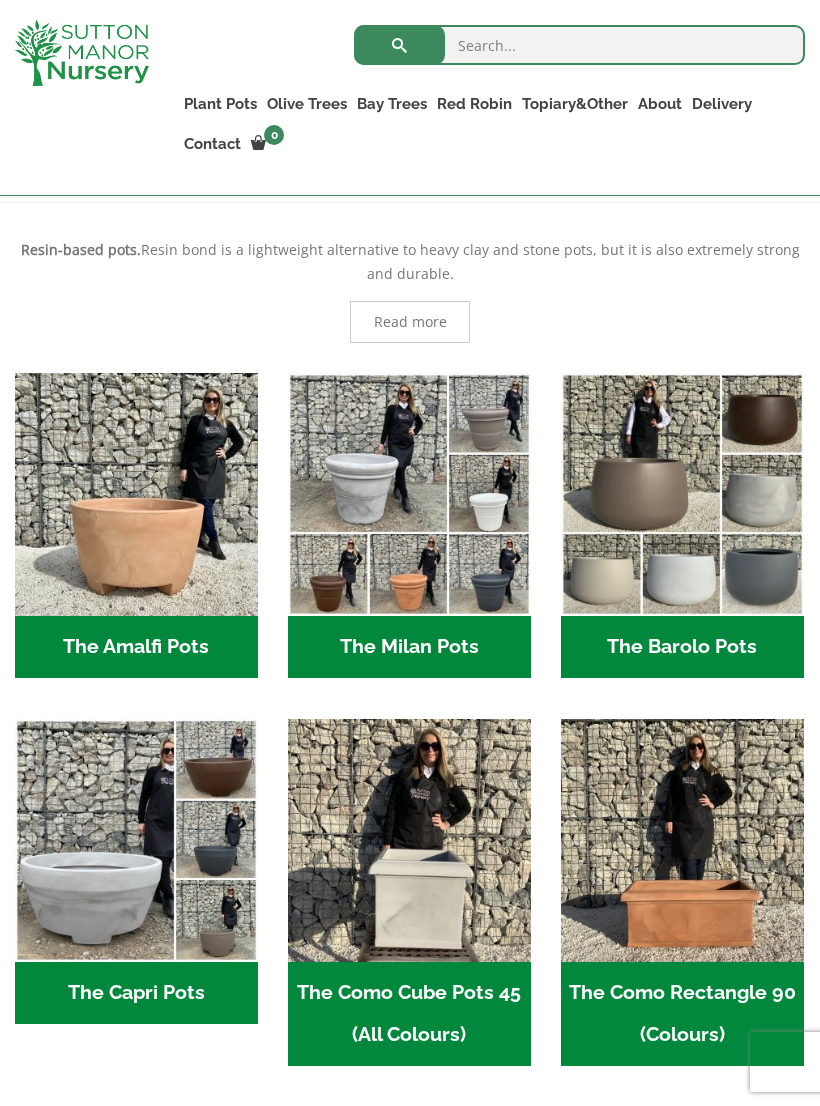 click at bounding box center [136, 494] 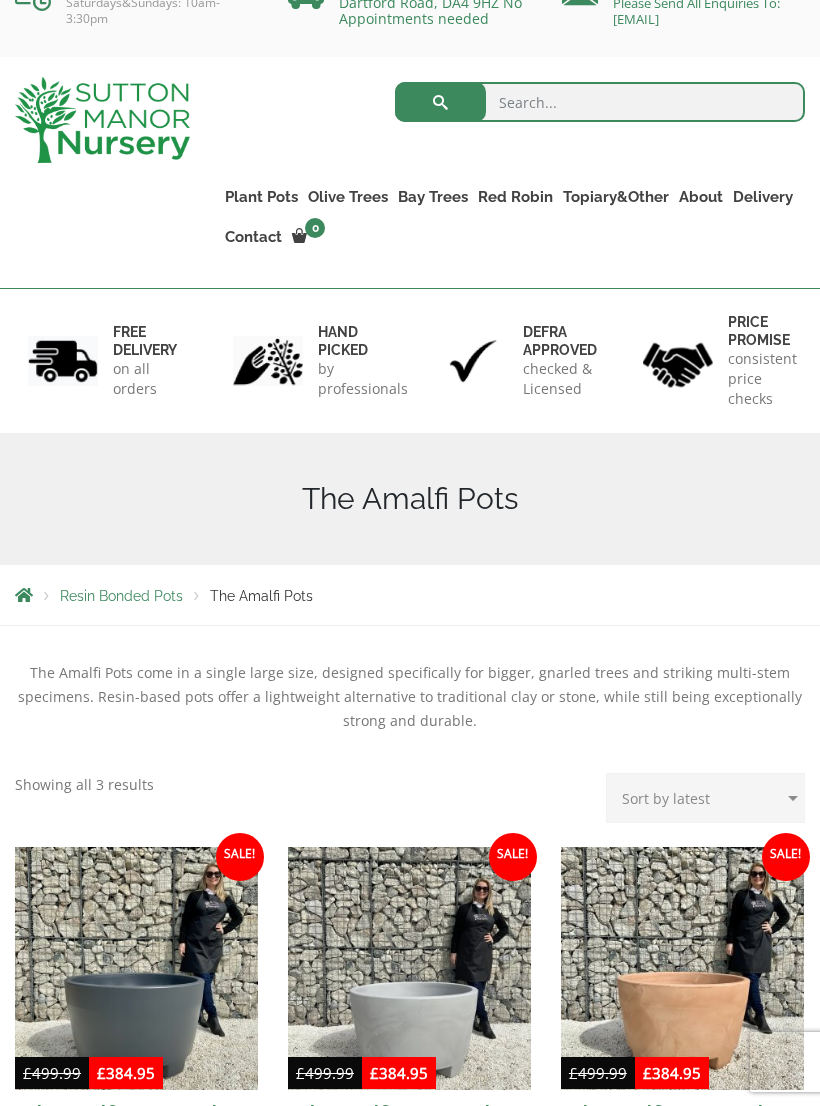 scroll, scrollTop: 160, scrollLeft: 0, axis: vertical 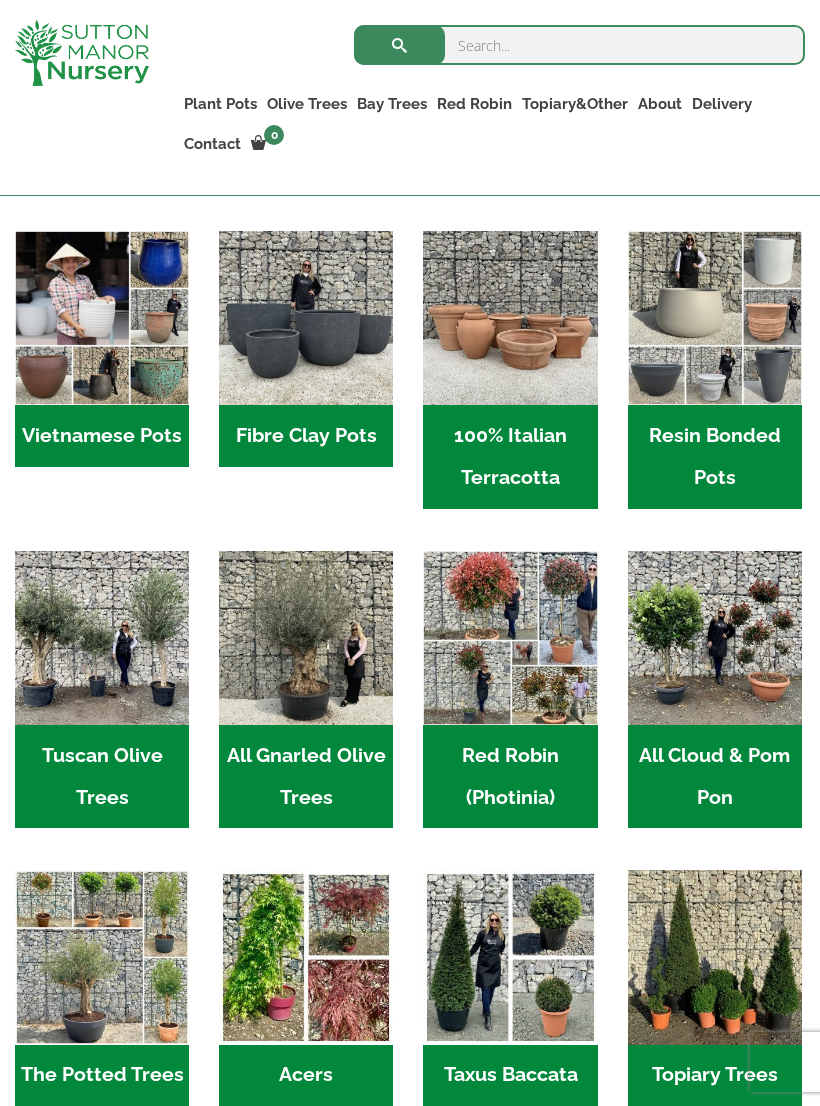 click at bounding box center (306, 638) 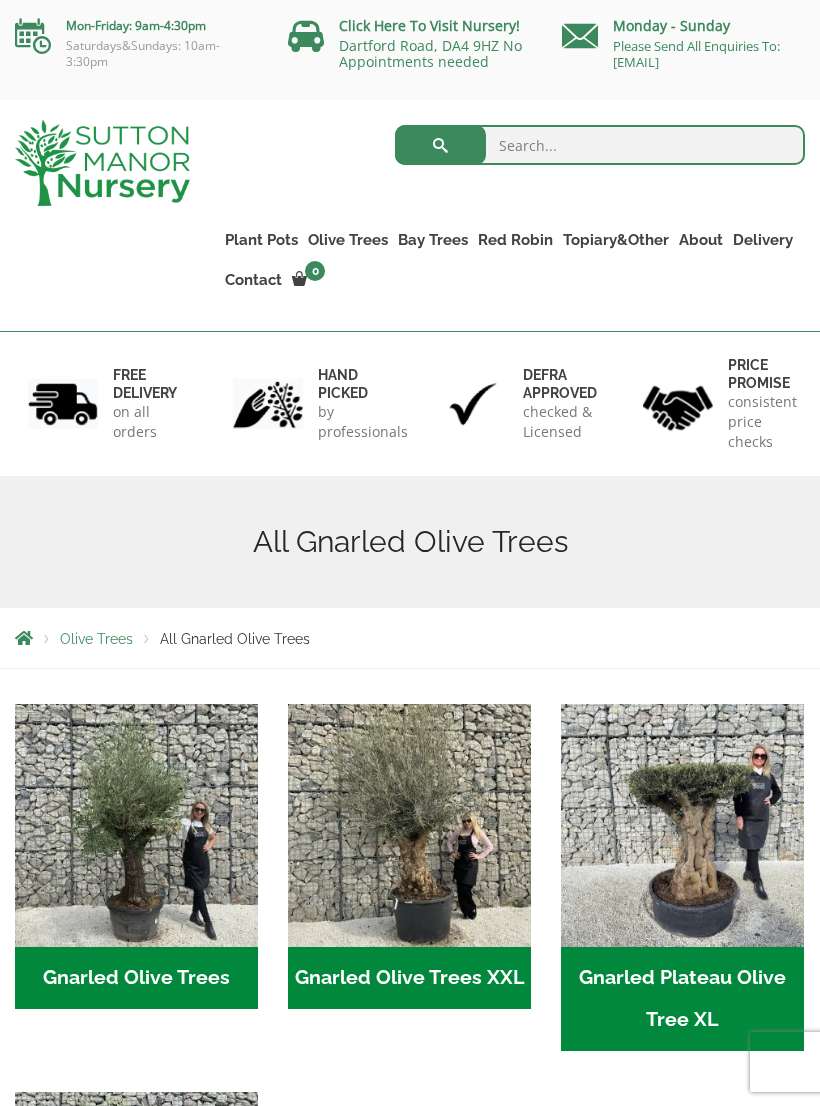 scroll, scrollTop: 0, scrollLeft: 0, axis: both 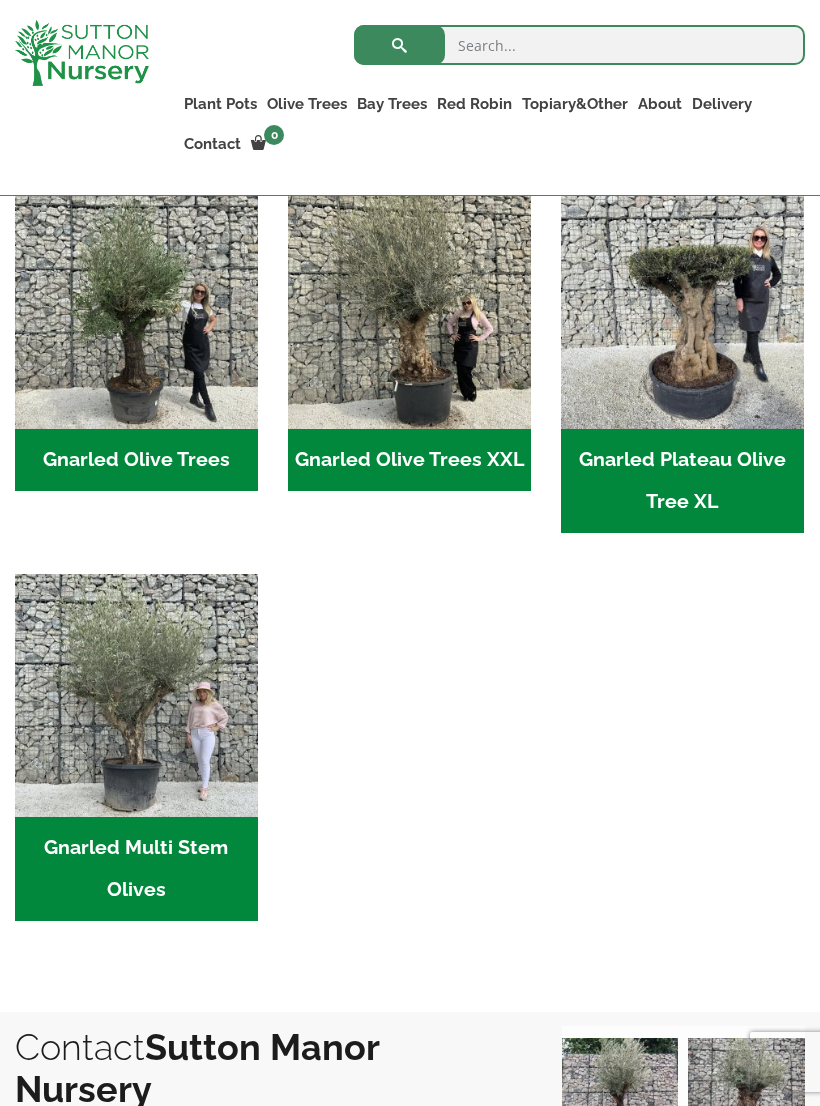 click at bounding box center [136, 307] 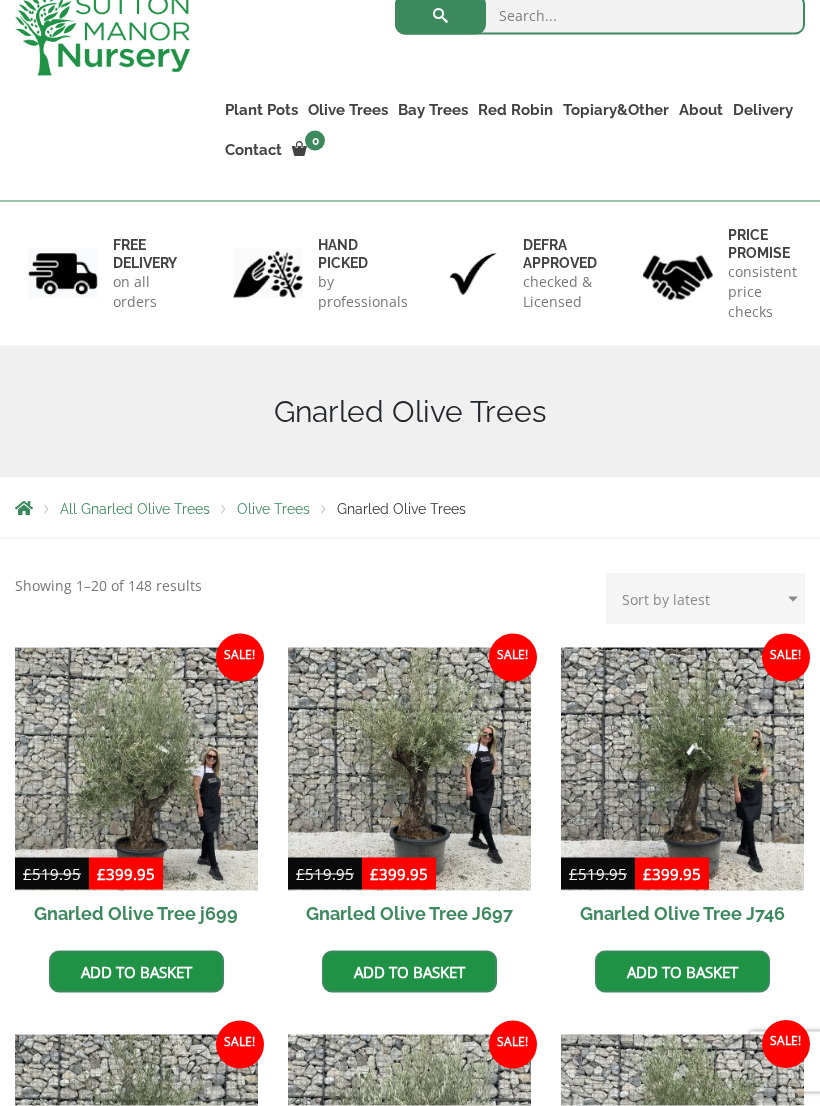 scroll, scrollTop: 153, scrollLeft: 0, axis: vertical 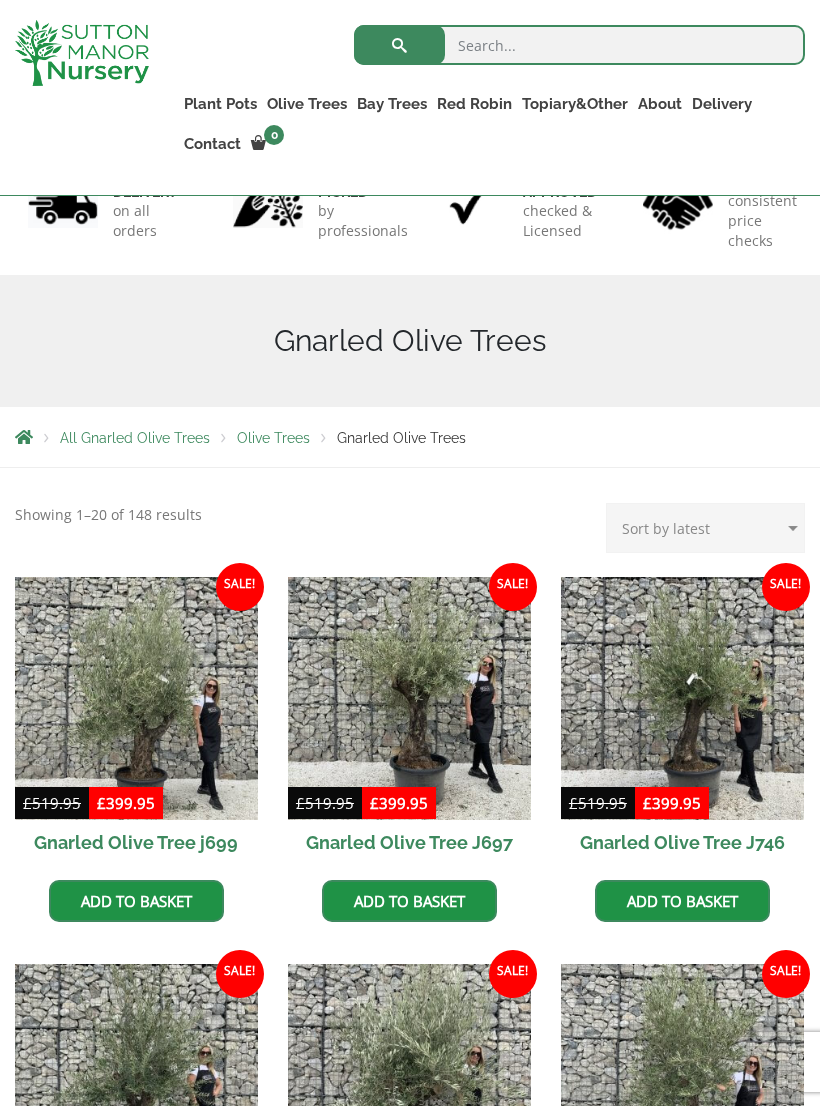 click at bounding box center [136, 698] 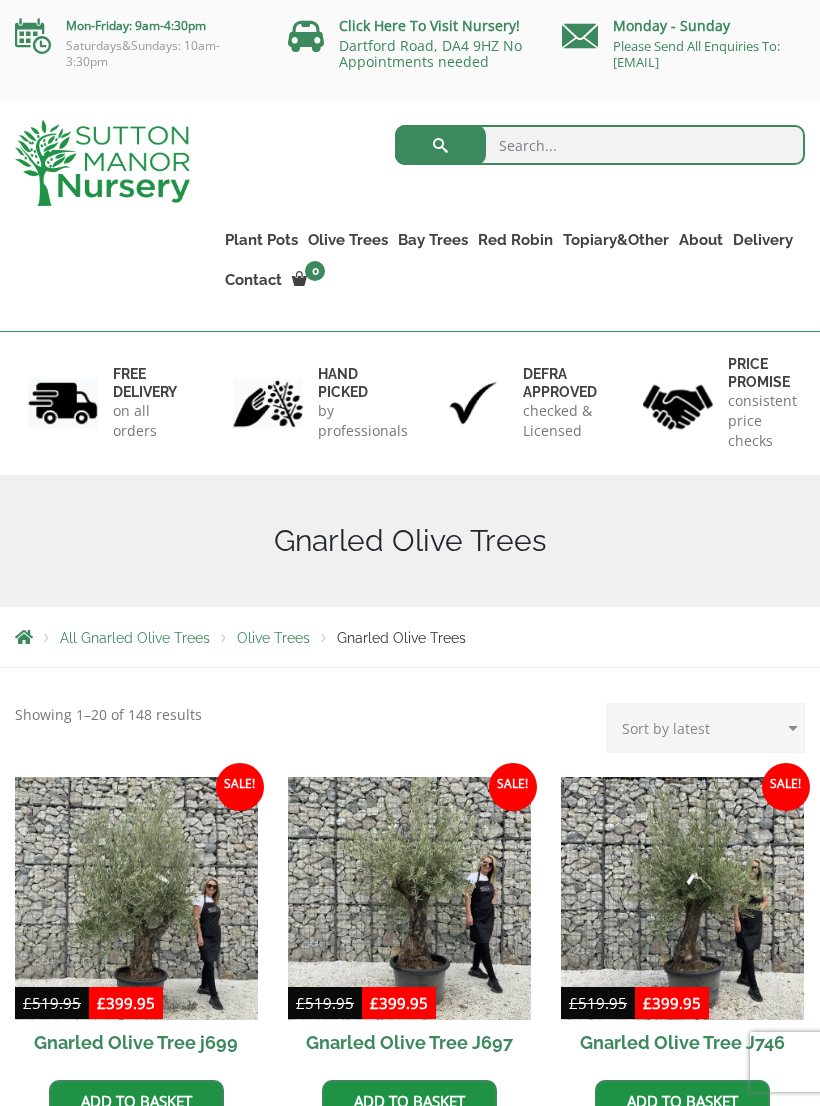 scroll, scrollTop: 196, scrollLeft: 0, axis: vertical 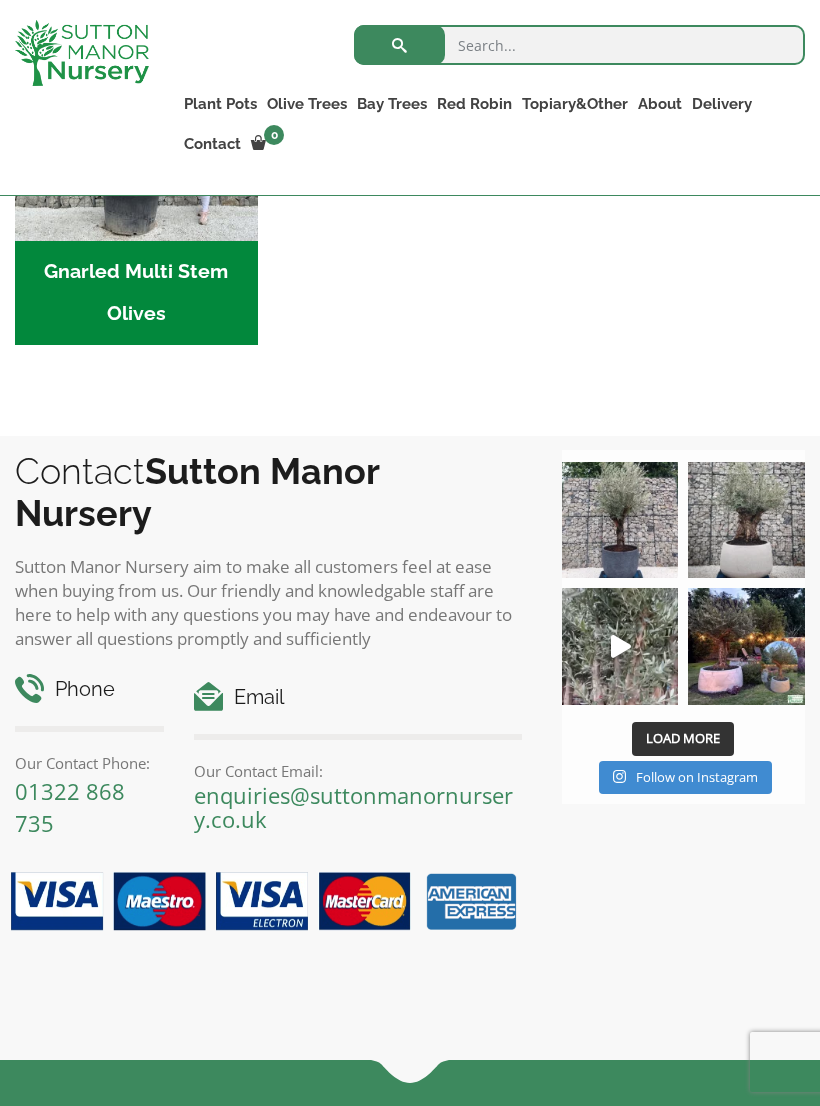 click at bounding box center (746, 520) 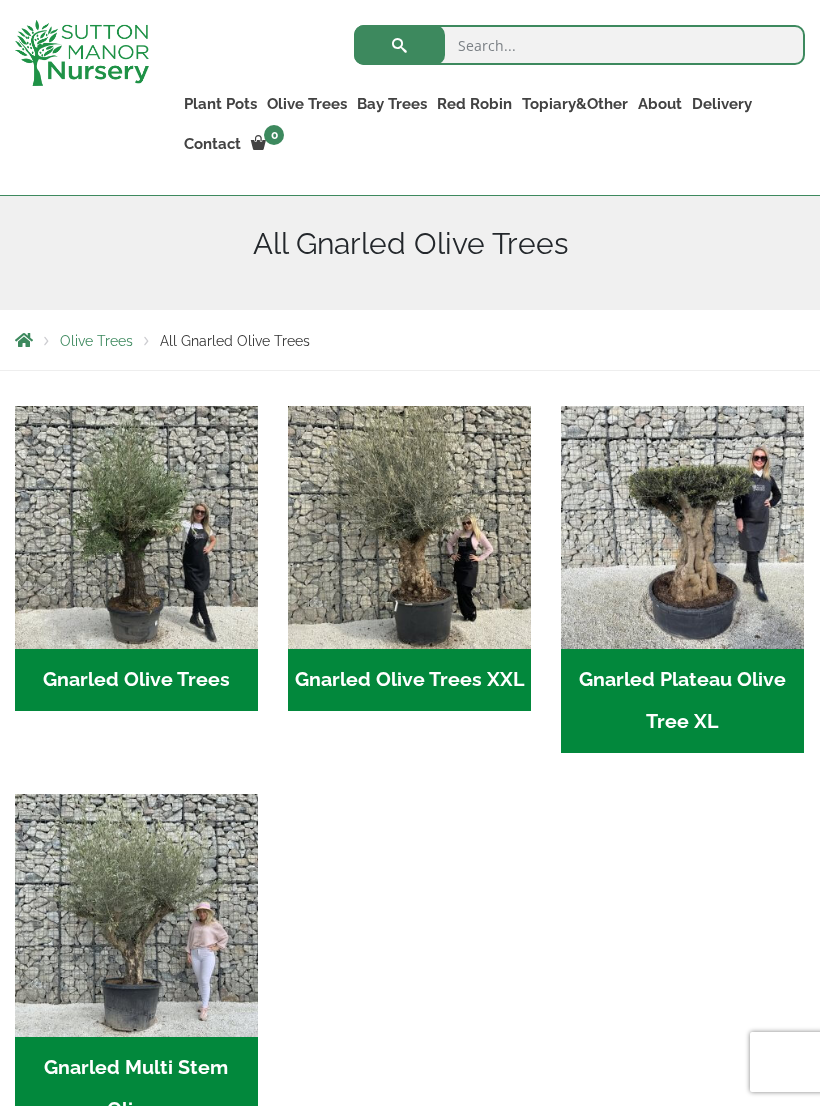 scroll, scrollTop: 0, scrollLeft: 0, axis: both 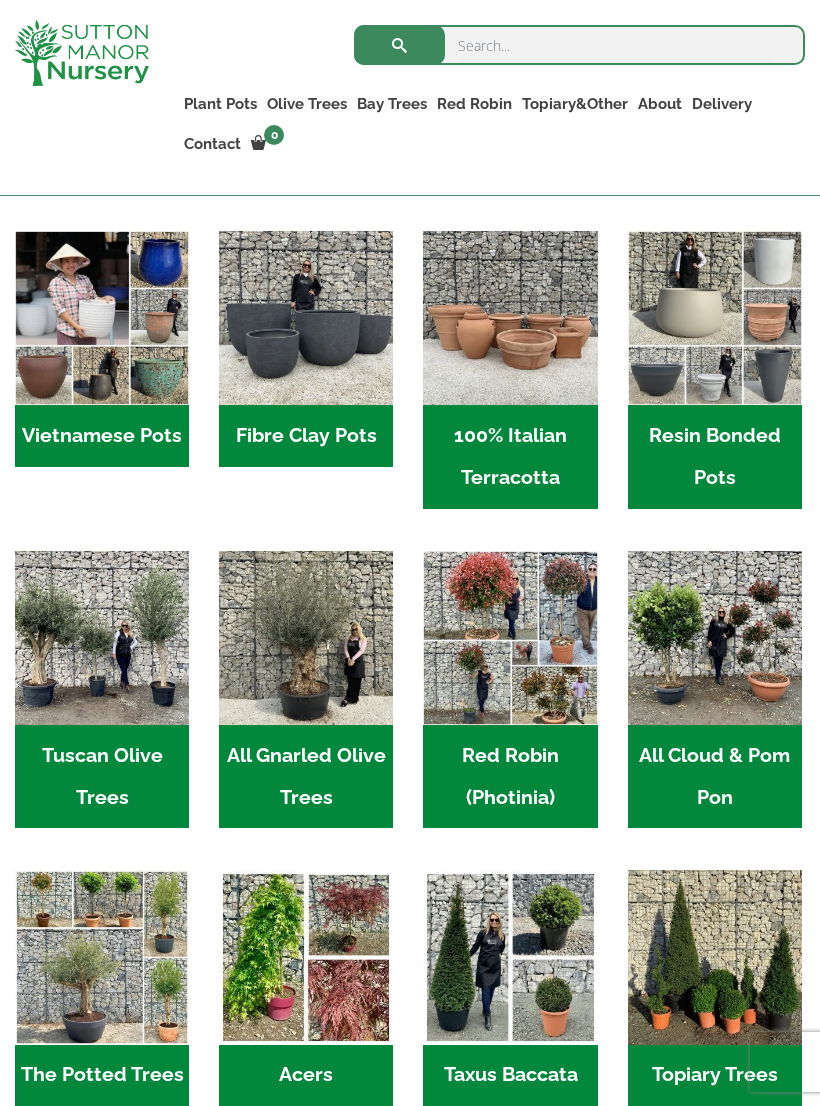 click on "100% Italian Terracotta  (26)" at bounding box center (510, 457) 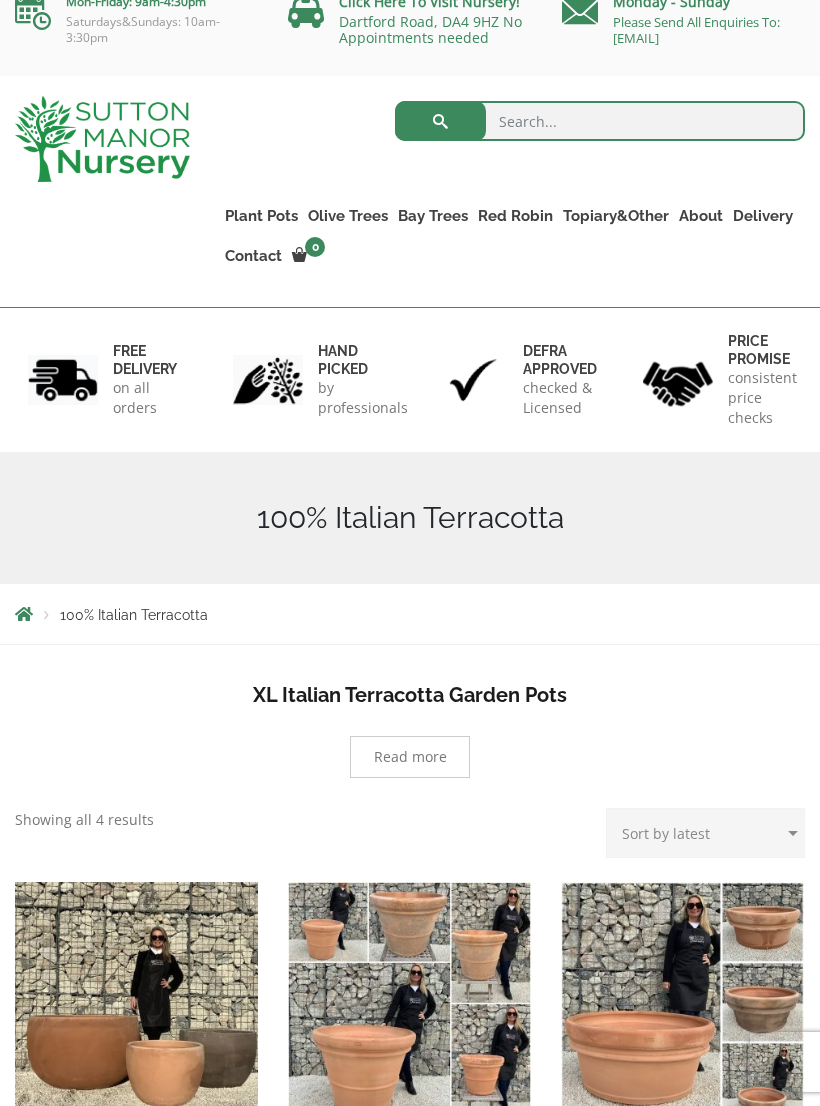 scroll, scrollTop: 55, scrollLeft: 0, axis: vertical 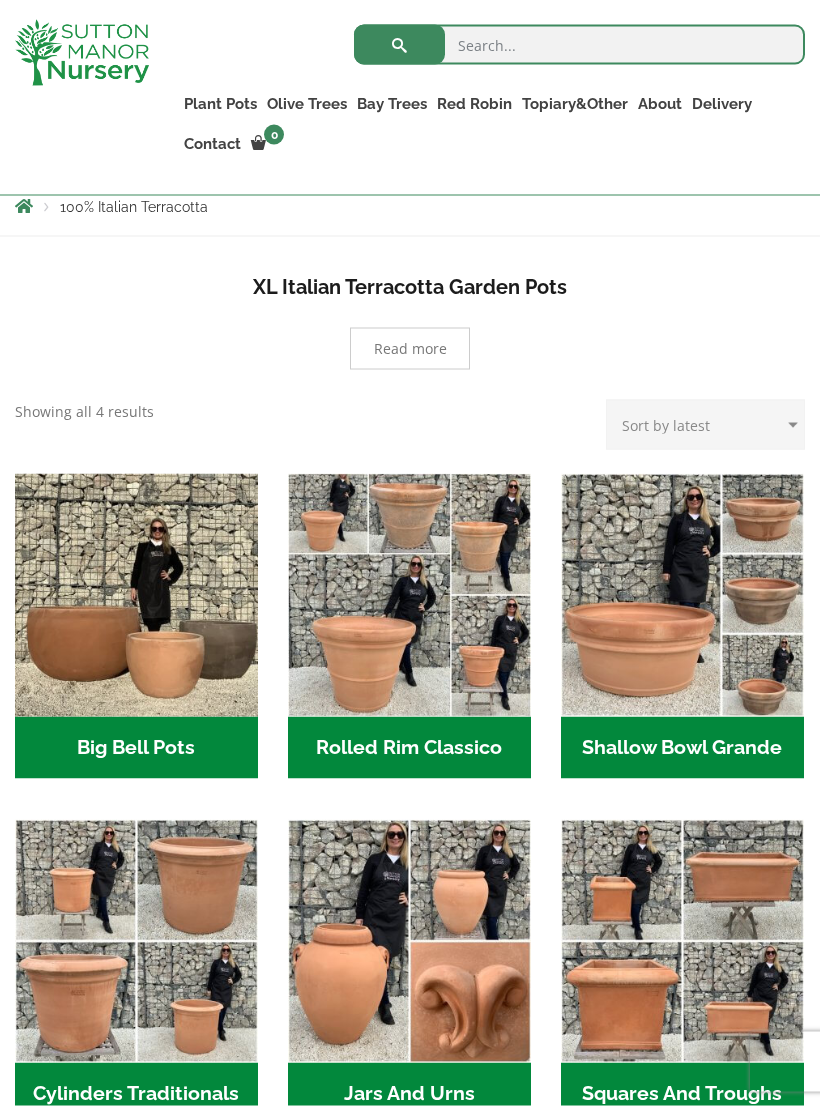 click on "Shallow Bowl Grande  (2)" at bounding box center (682, 748) 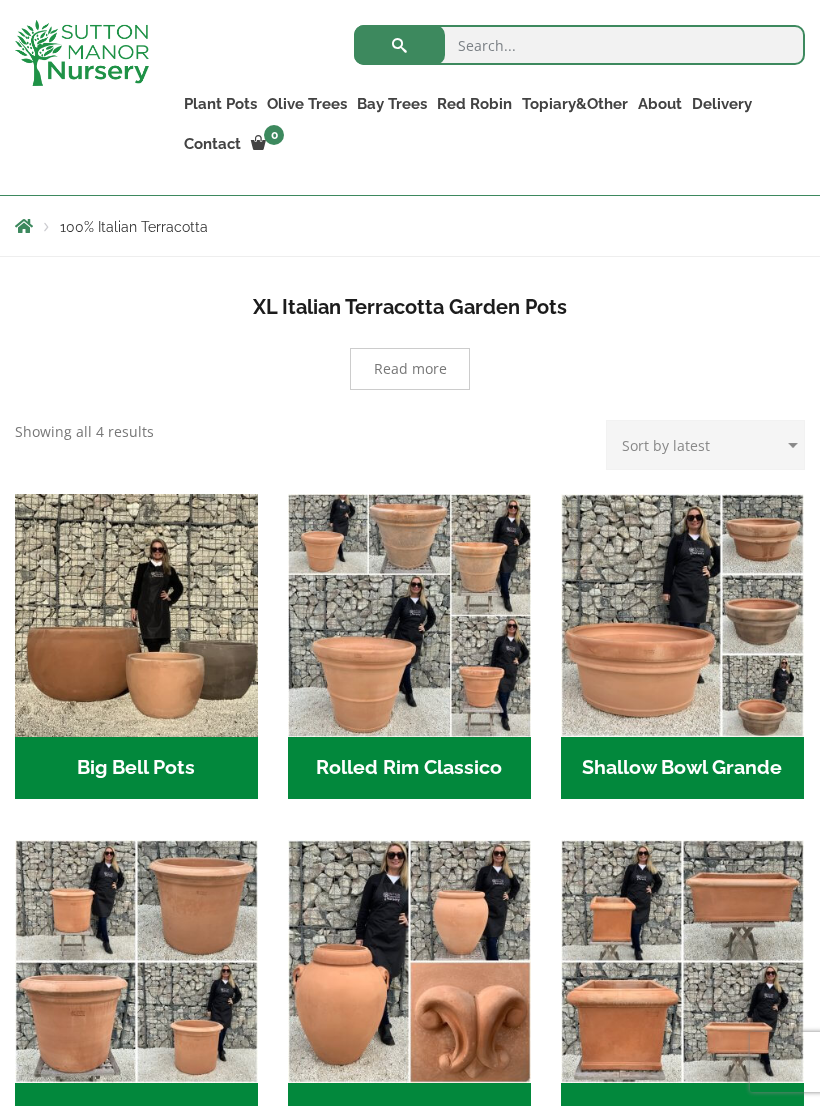 scroll, scrollTop: 0, scrollLeft: 0, axis: both 